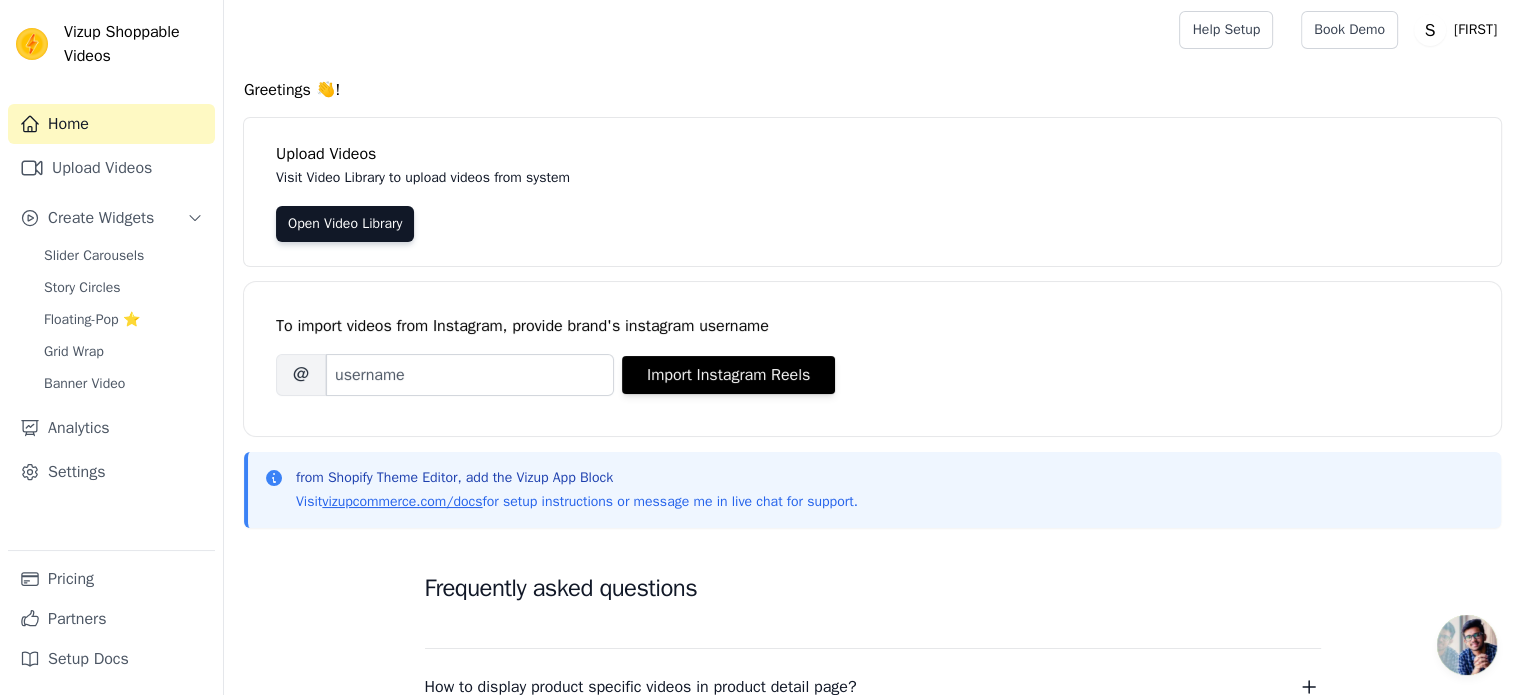 scroll, scrollTop: 0, scrollLeft: 0, axis: both 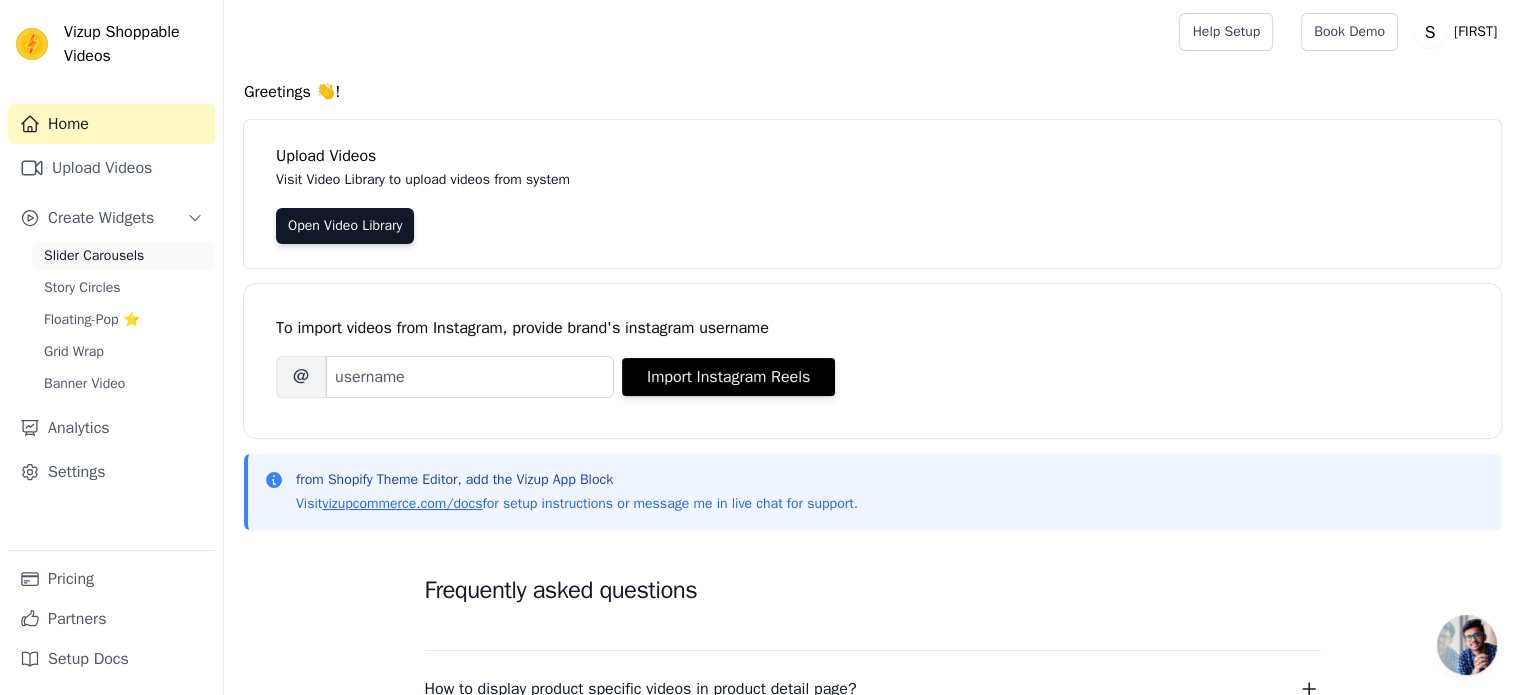click on "Slider Carousels" at bounding box center [123, 256] 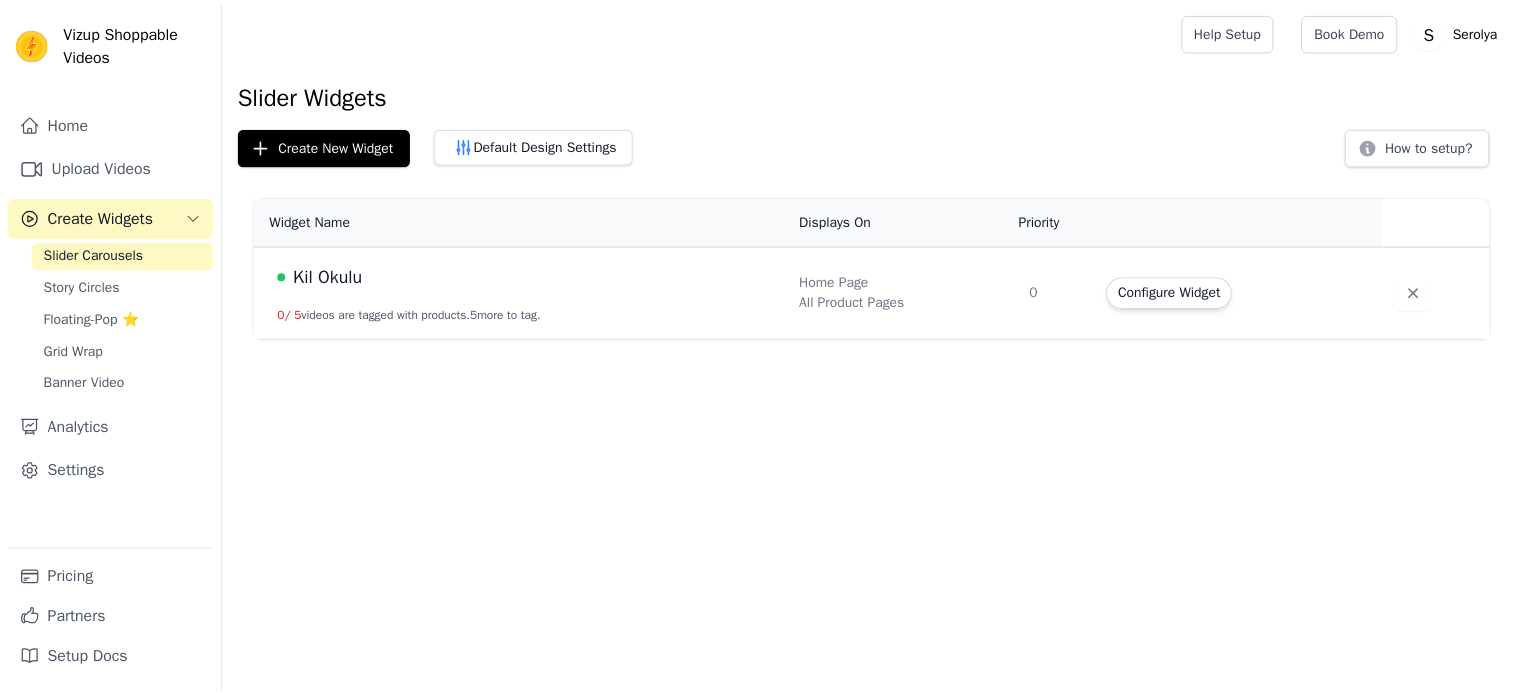 scroll, scrollTop: 0, scrollLeft: 0, axis: both 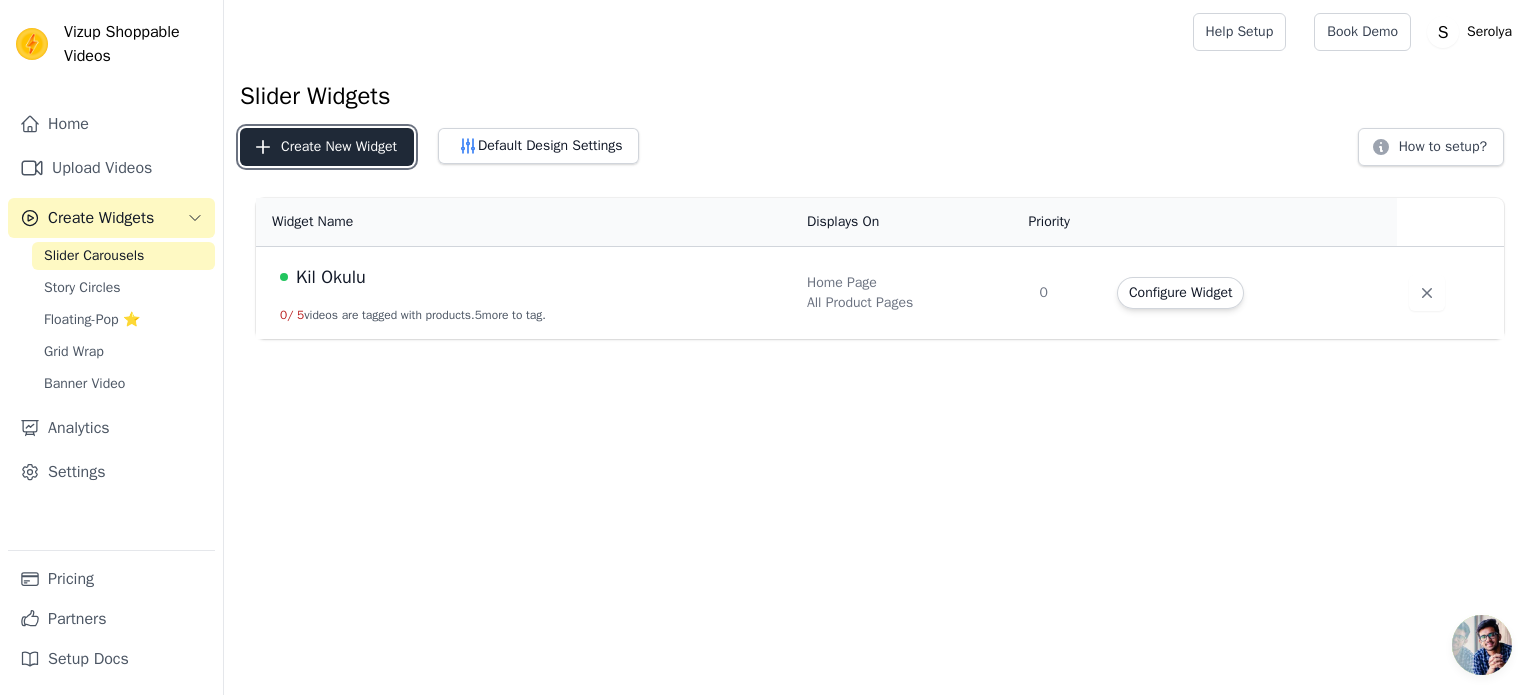 click on "Create New Widget" at bounding box center (327, 147) 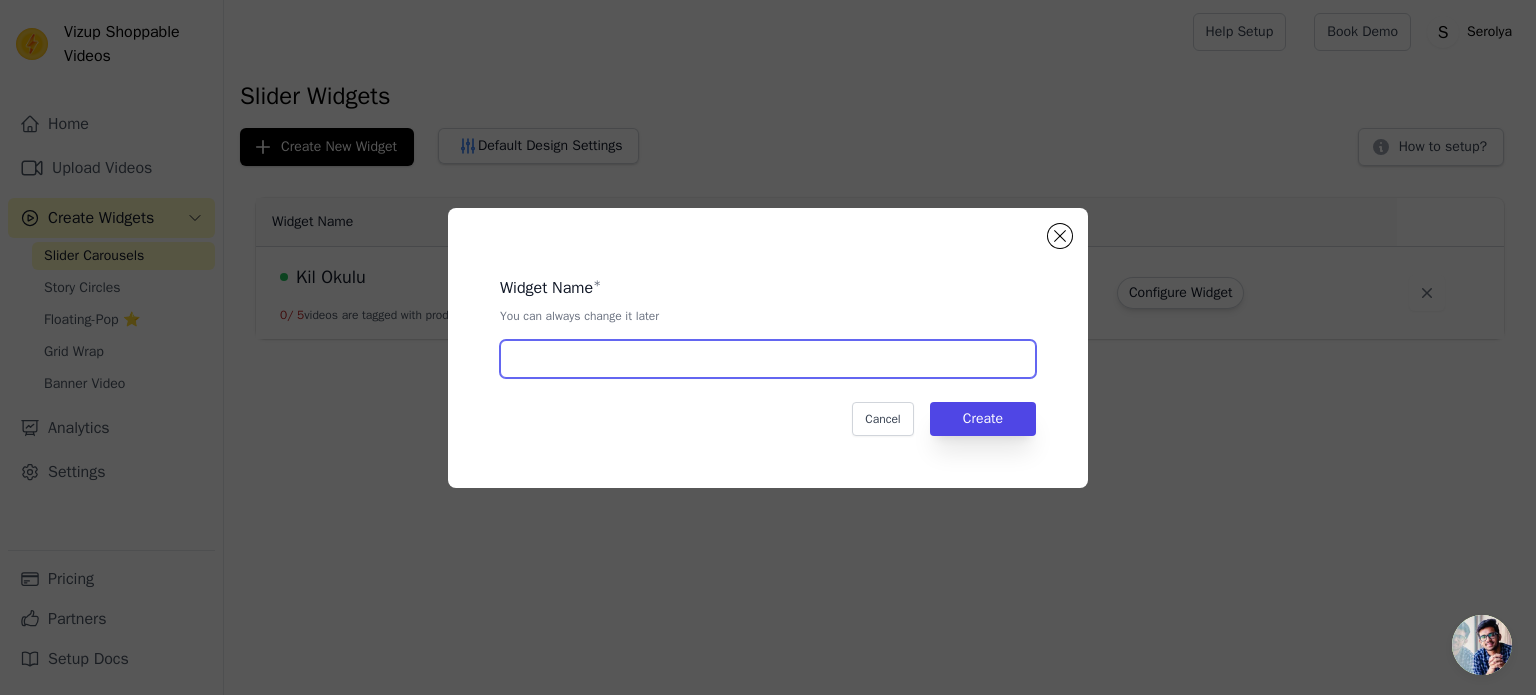 click at bounding box center (768, 359) 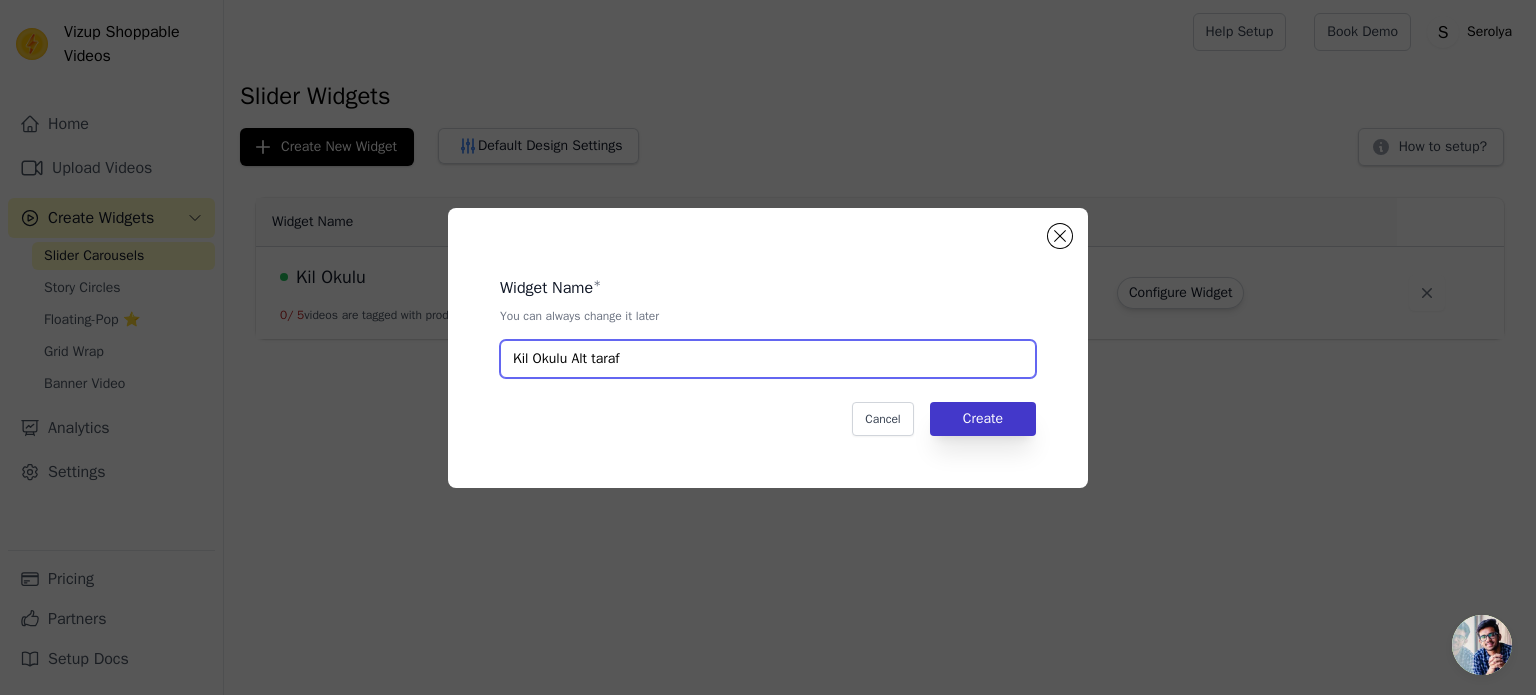 type on "Kil Okulu Alt taraf" 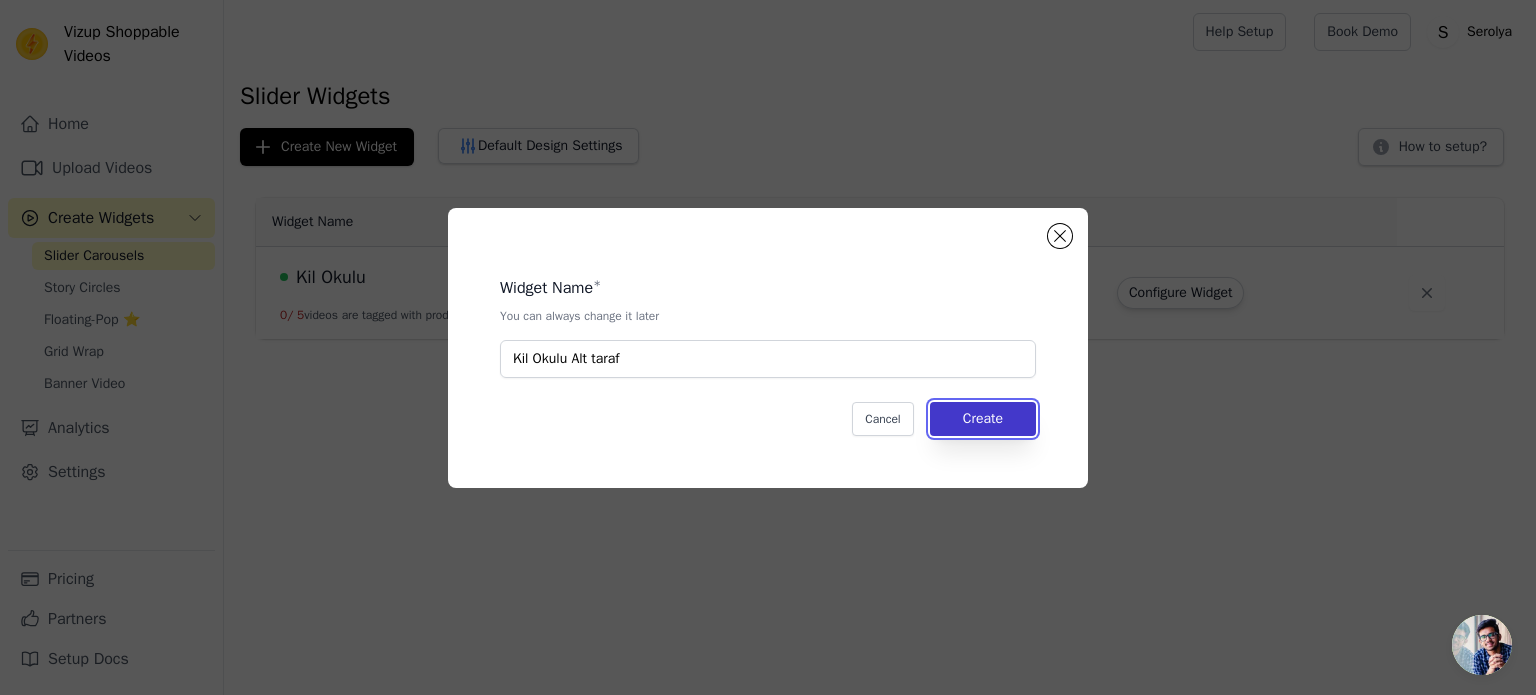 click on "Create" at bounding box center [983, 419] 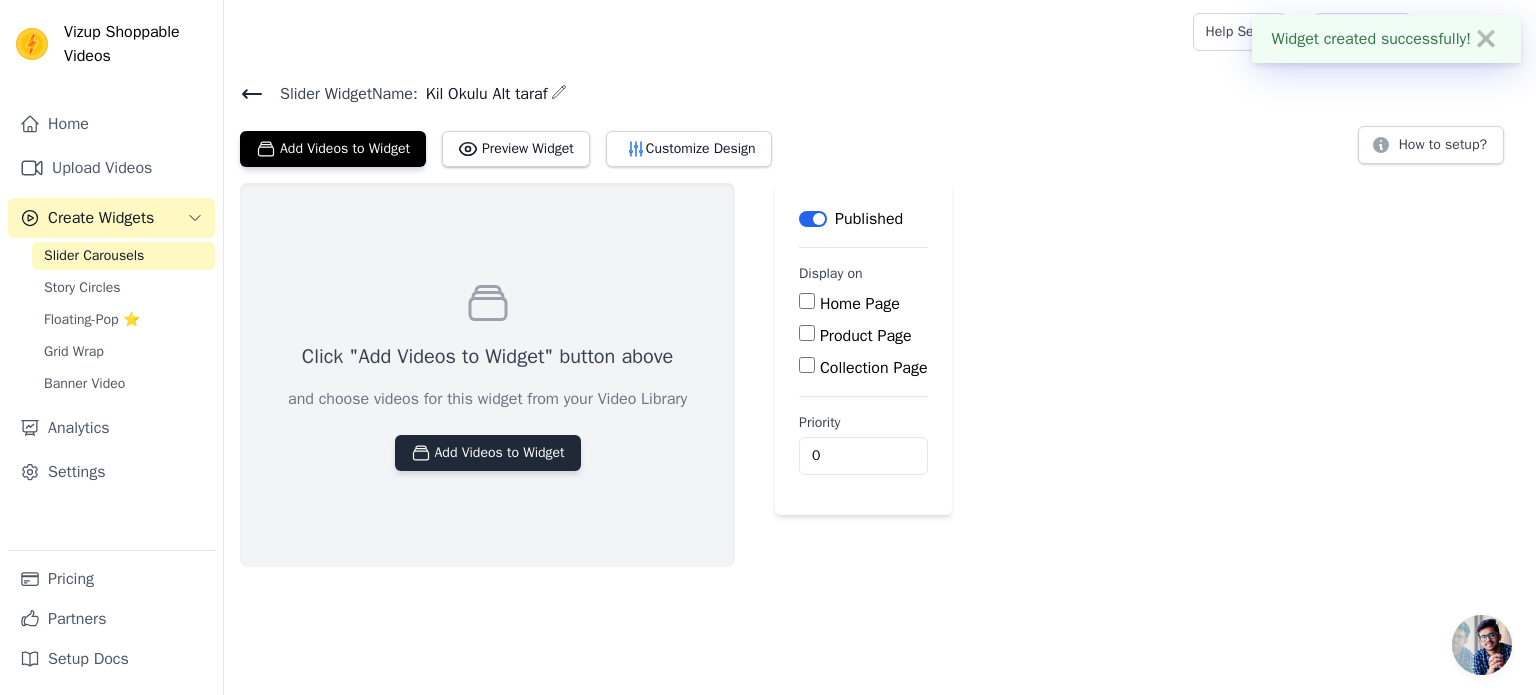 click on "Add Videos to Widget" at bounding box center [488, 453] 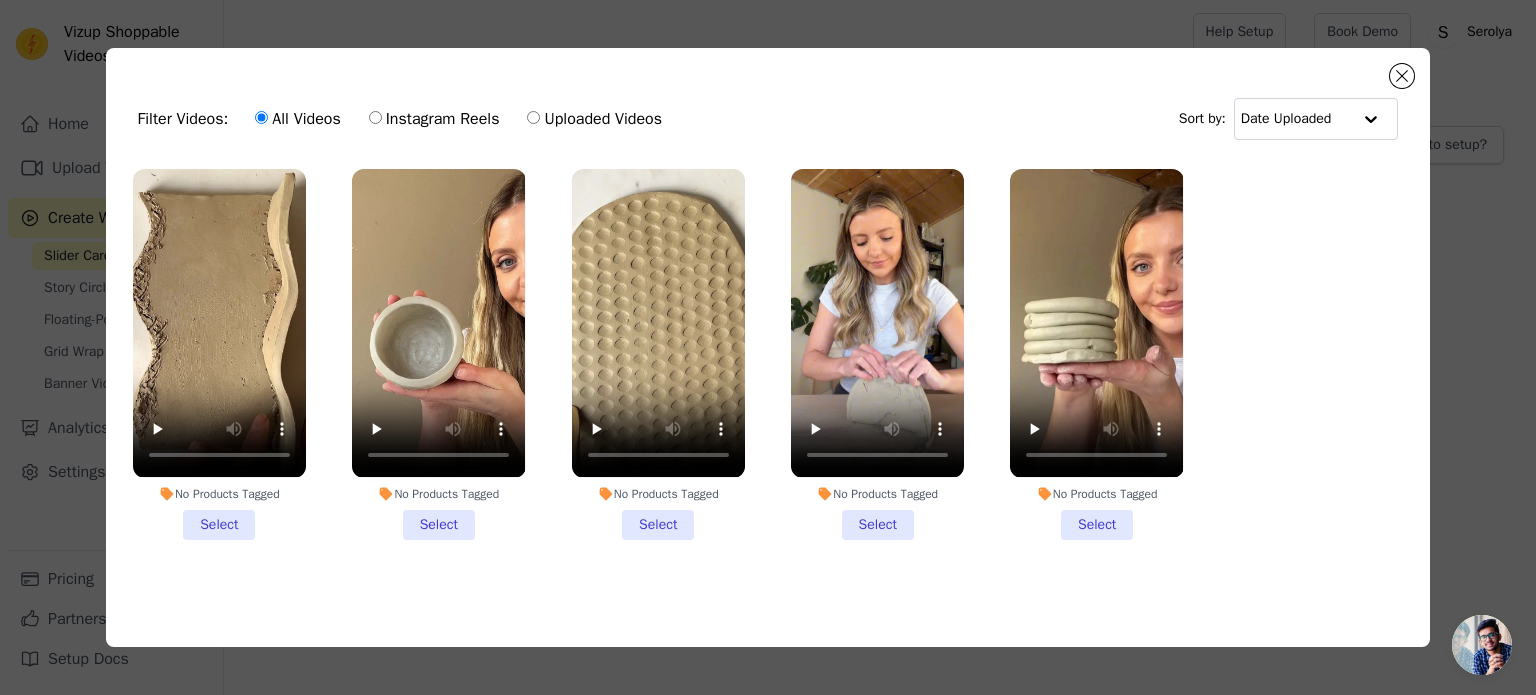 click on "Uploaded Videos" at bounding box center [594, 119] 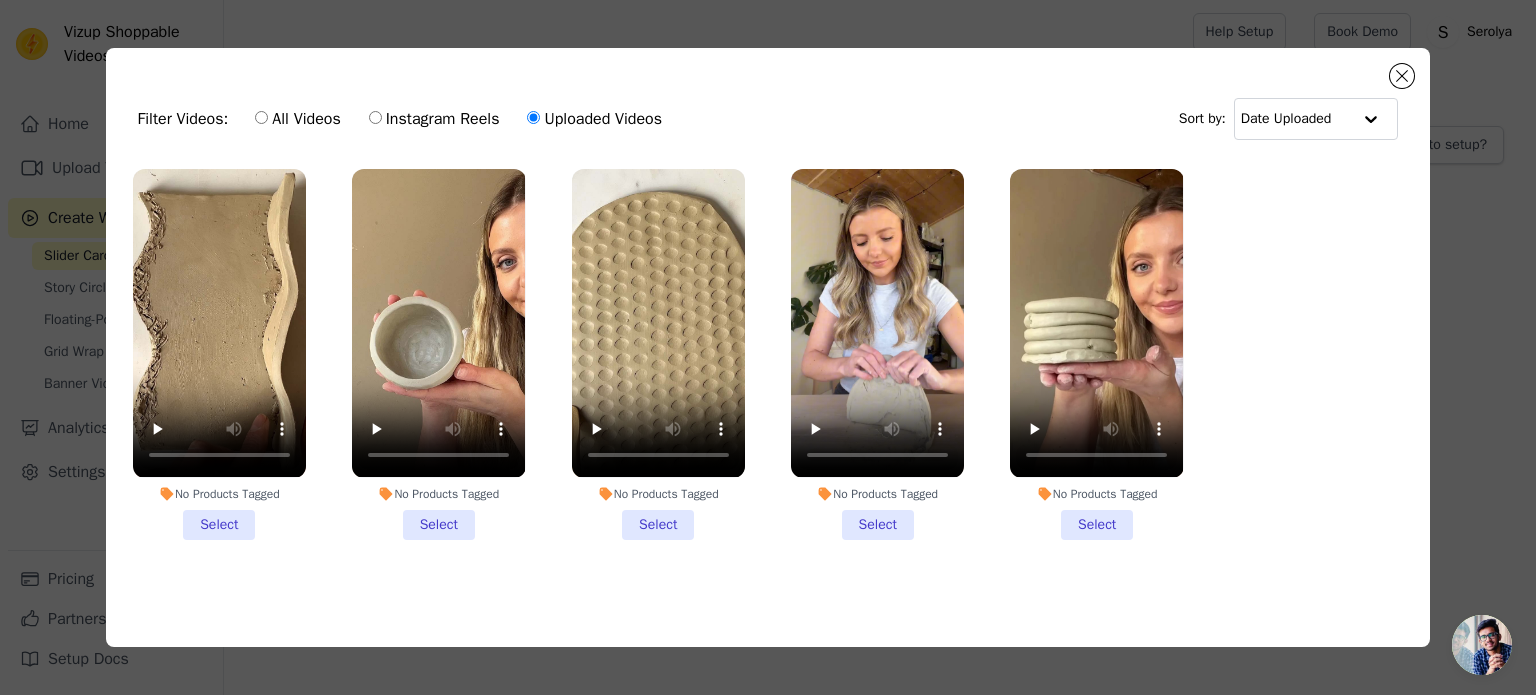 click on "All Videos" at bounding box center [297, 119] 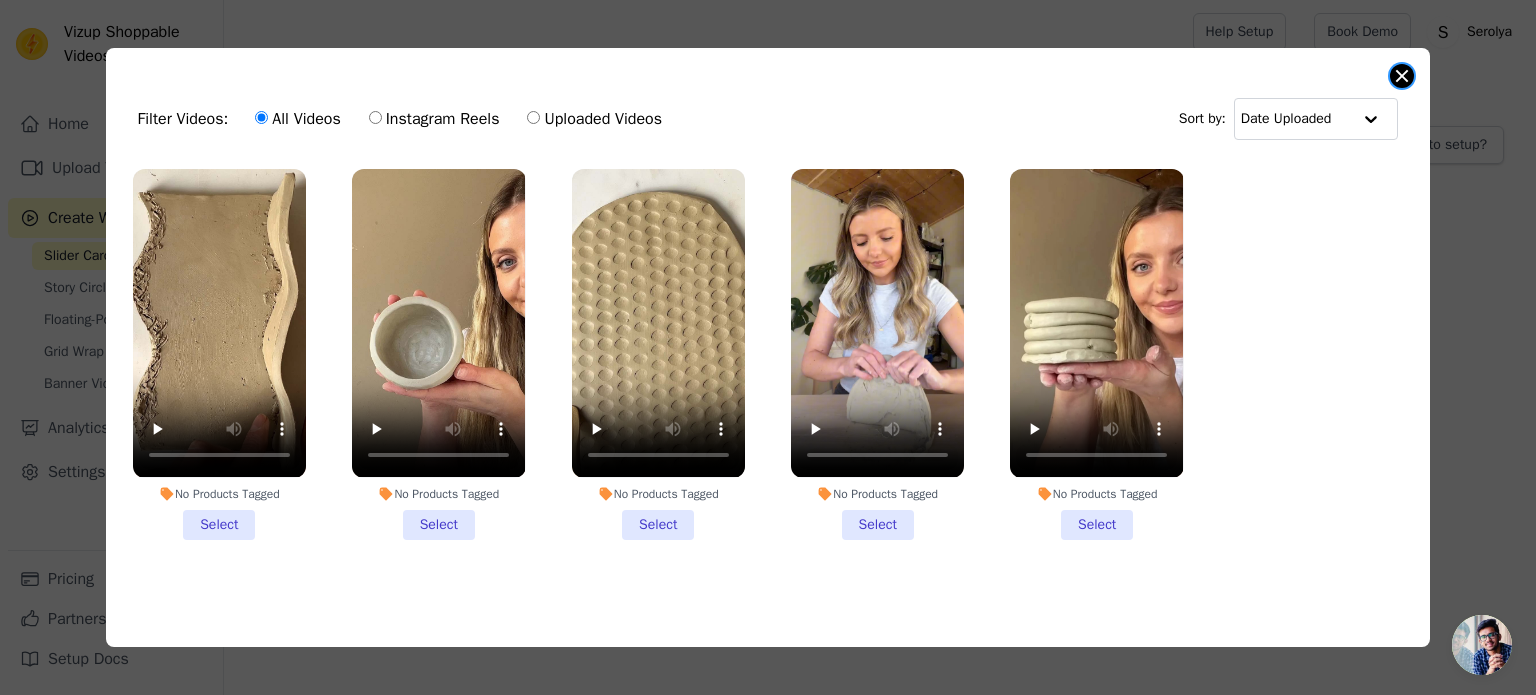 click at bounding box center [1402, 76] 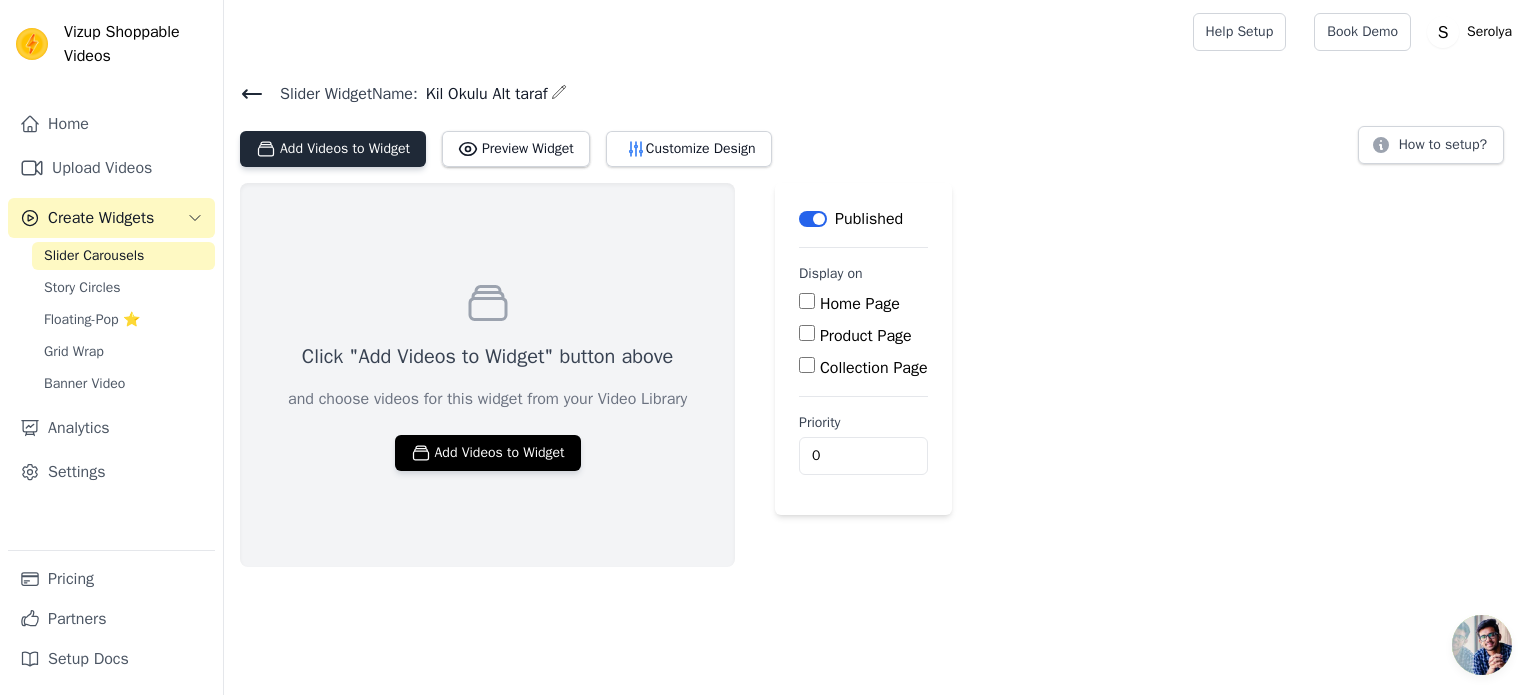 click on "Add Videos to Widget" at bounding box center [333, 149] 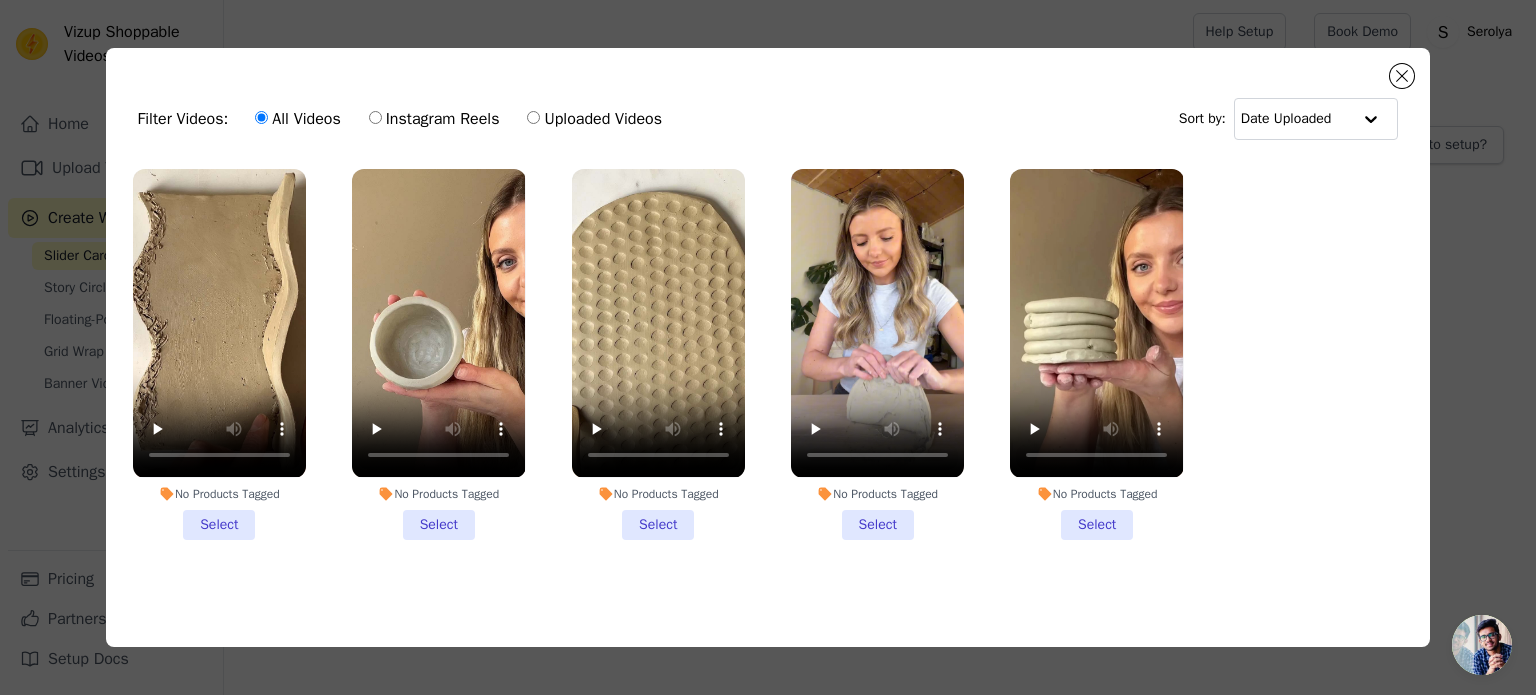 click on "No Products Tagged     Select
No Products Tagged     Select
No Products Tagged     Select
No Products Tagged     Select
No Products Tagged     Select" at bounding box center (768, 370) 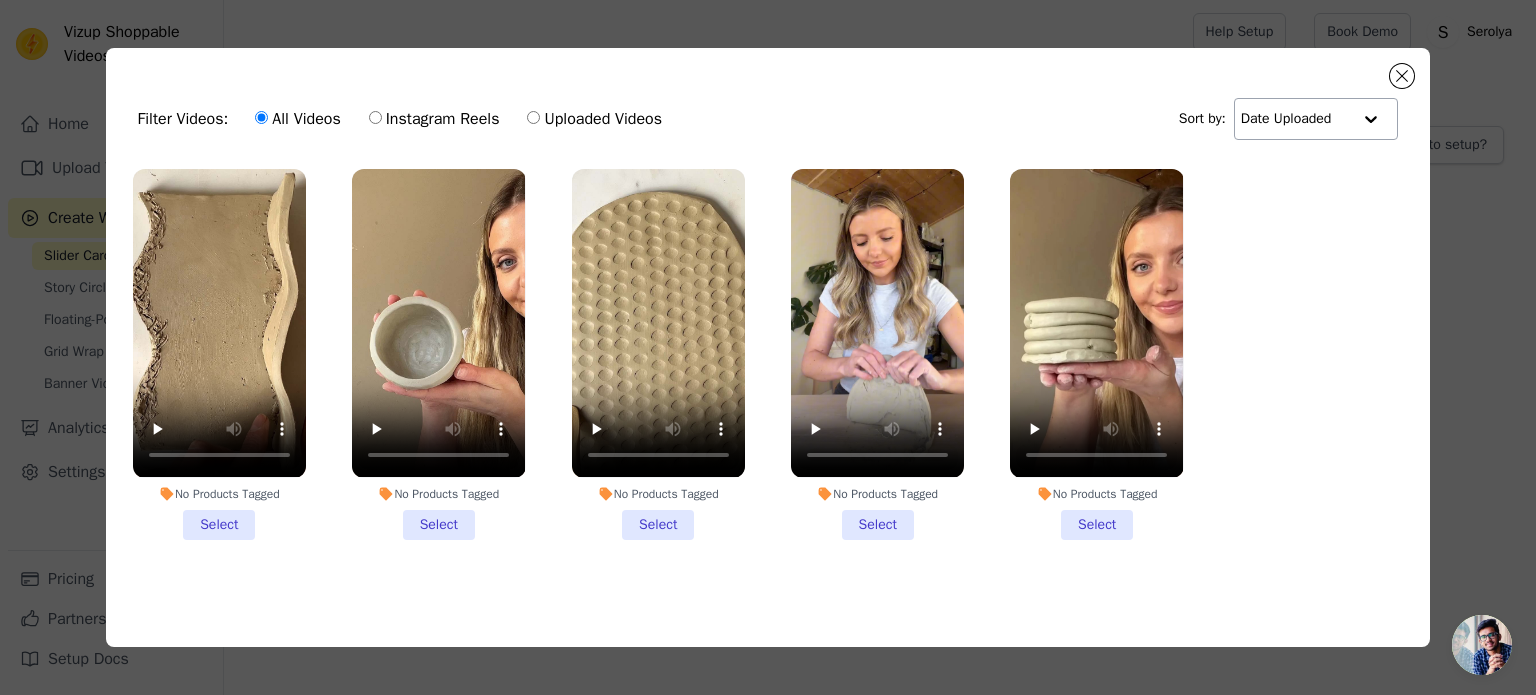 click 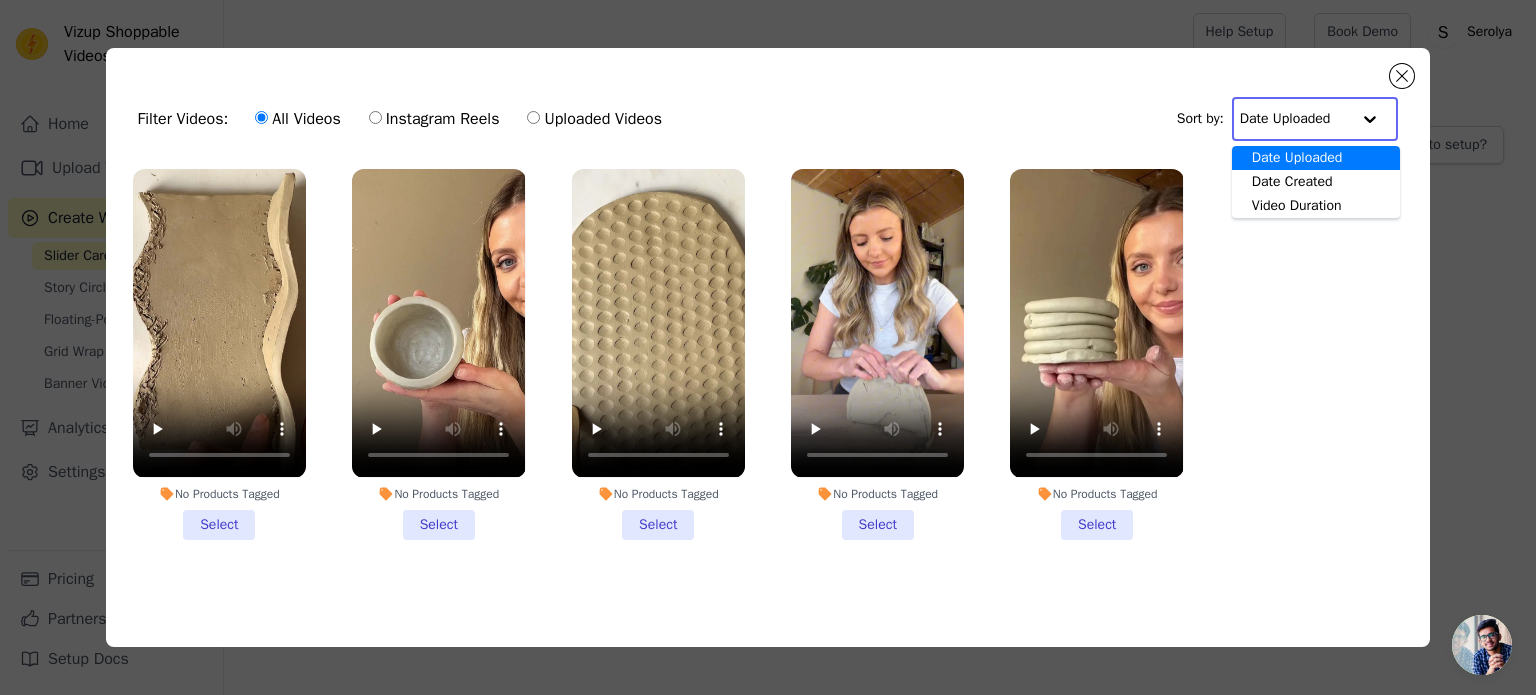 click 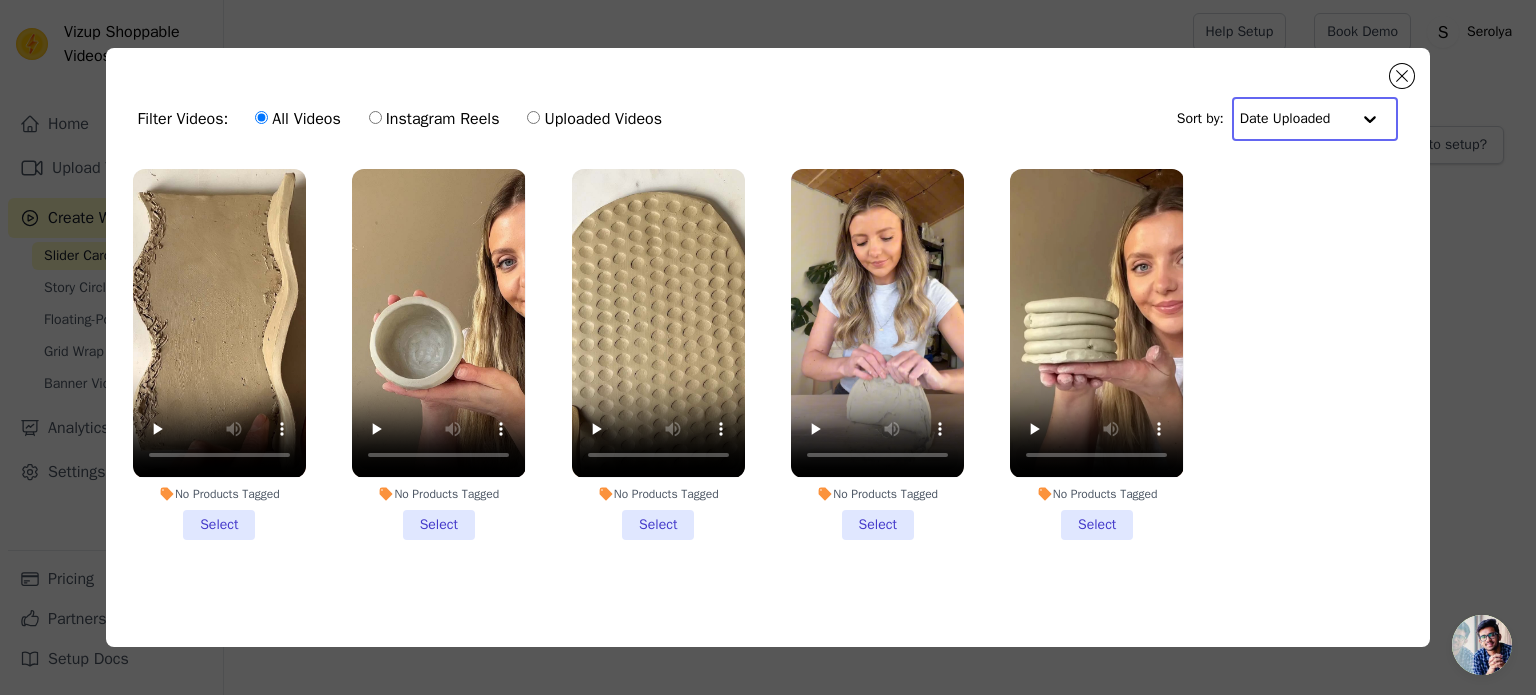 click on "No Products Tagged     Select
No Products Tagged     Select
No Products Tagged     Select
No Products Tagged     Select
No Products Tagged     Select" at bounding box center (768, 370) 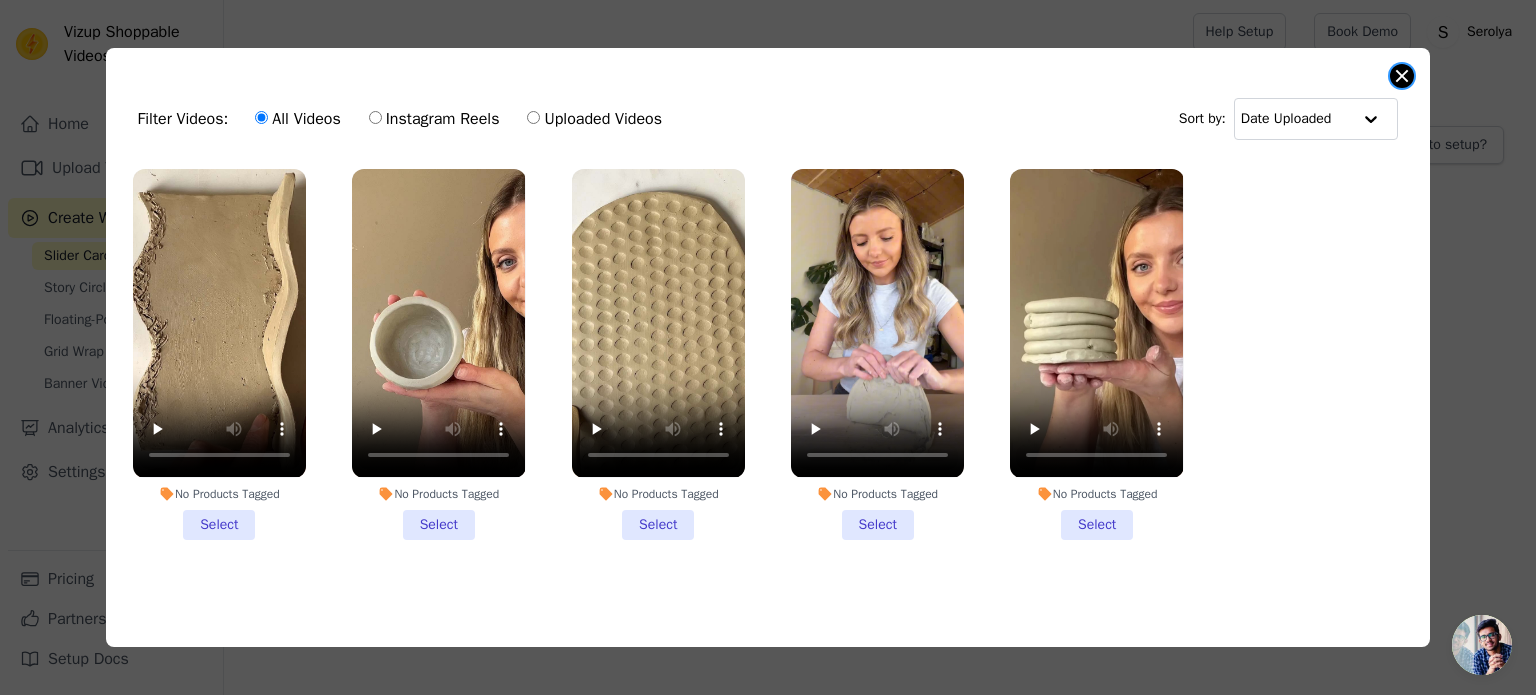 click at bounding box center [1402, 76] 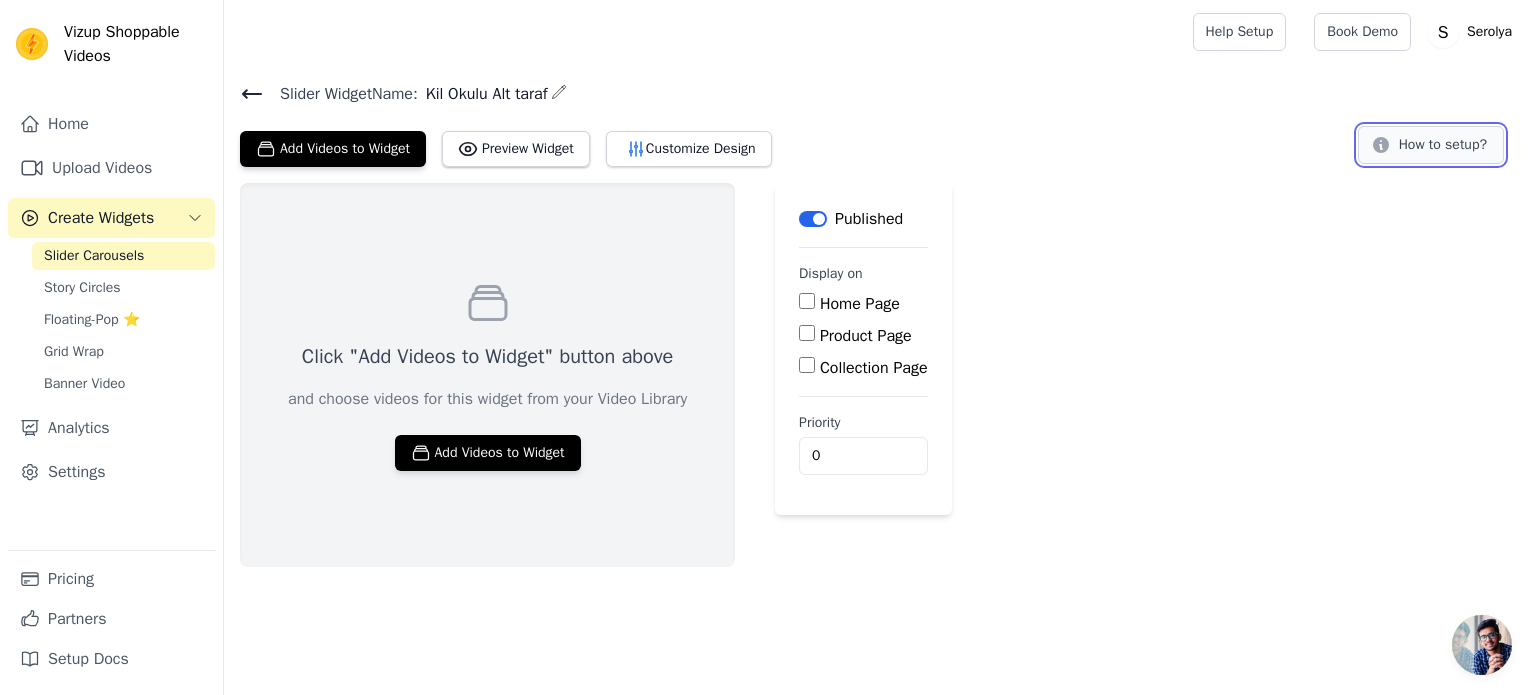 click on "How to setup?" at bounding box center (1431, 145) 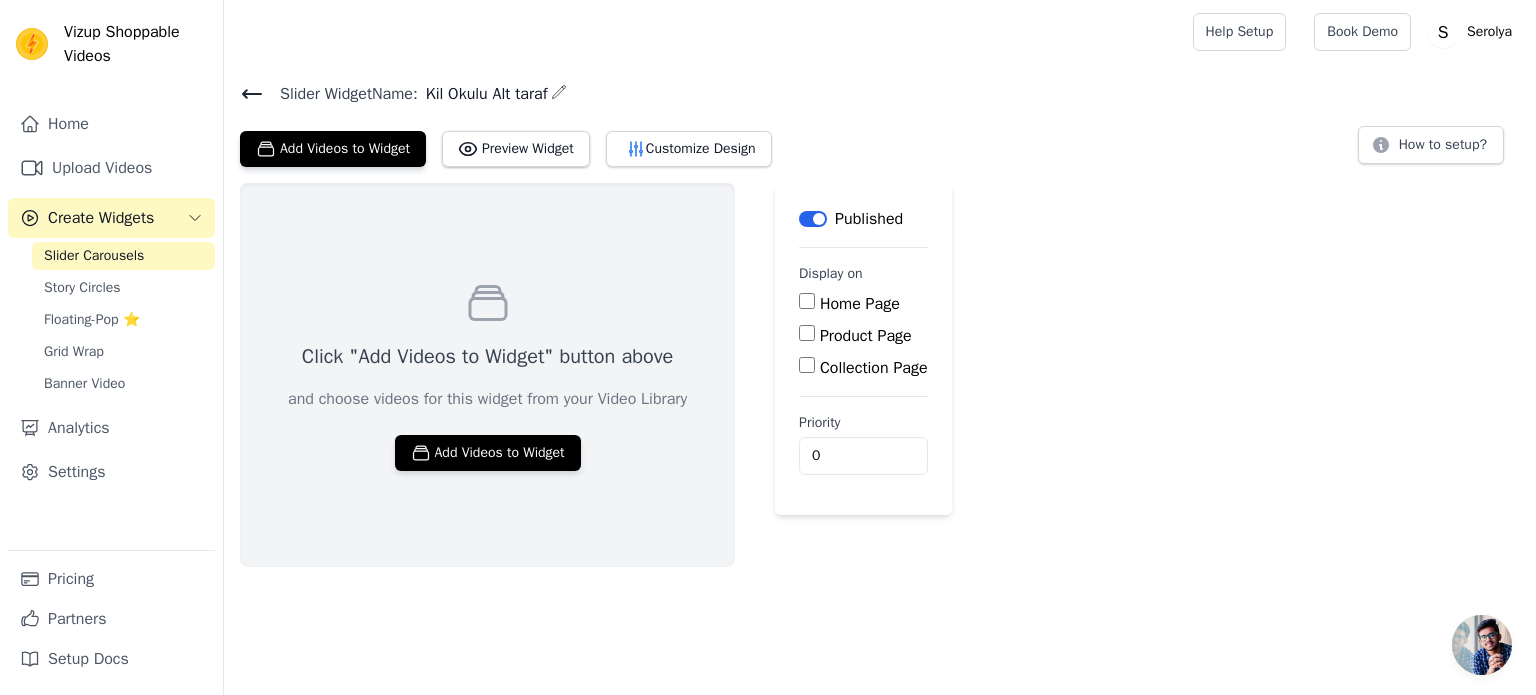 drag, startPoint x: 1203, startPoint y: 391, endPoint x: 965, endPoint y: 427, distance: 240.70729 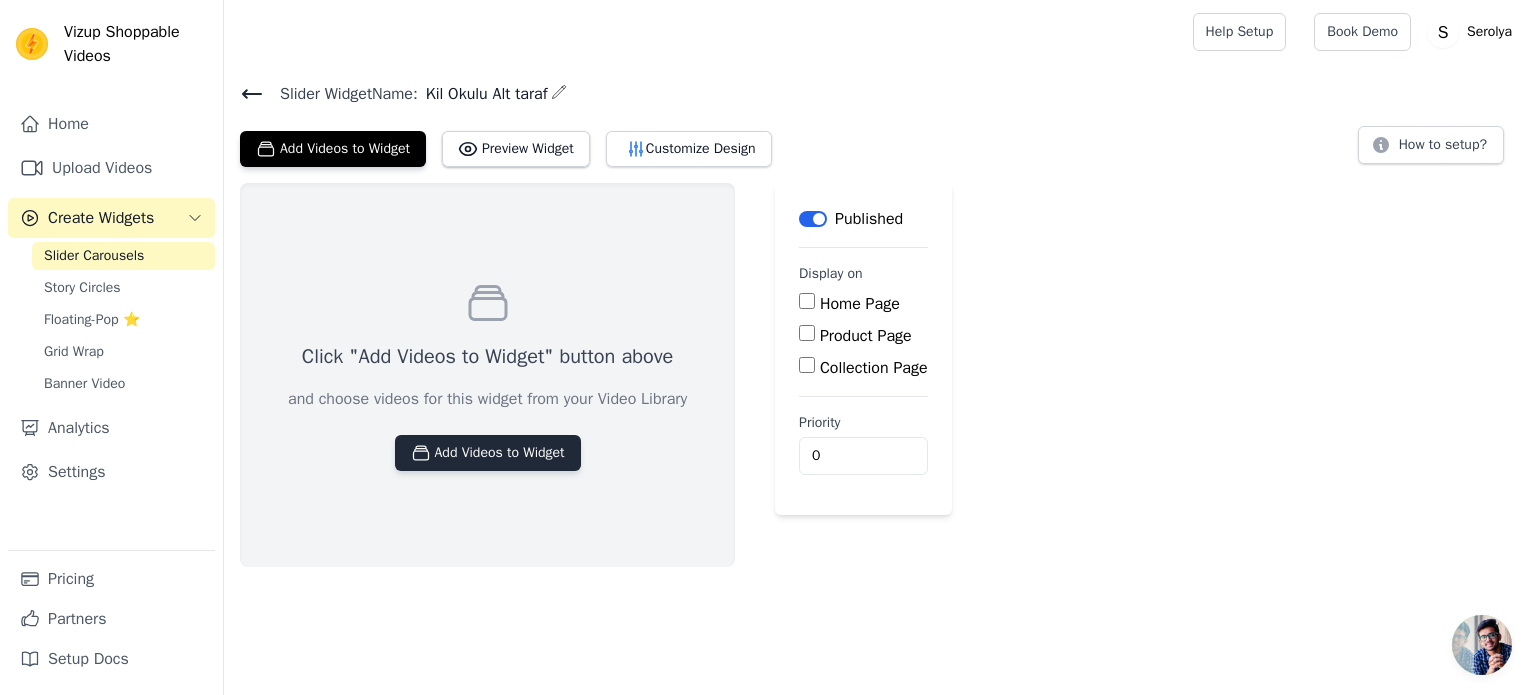 click on "Add Videos to Widget" at bounding box center (488, 453) 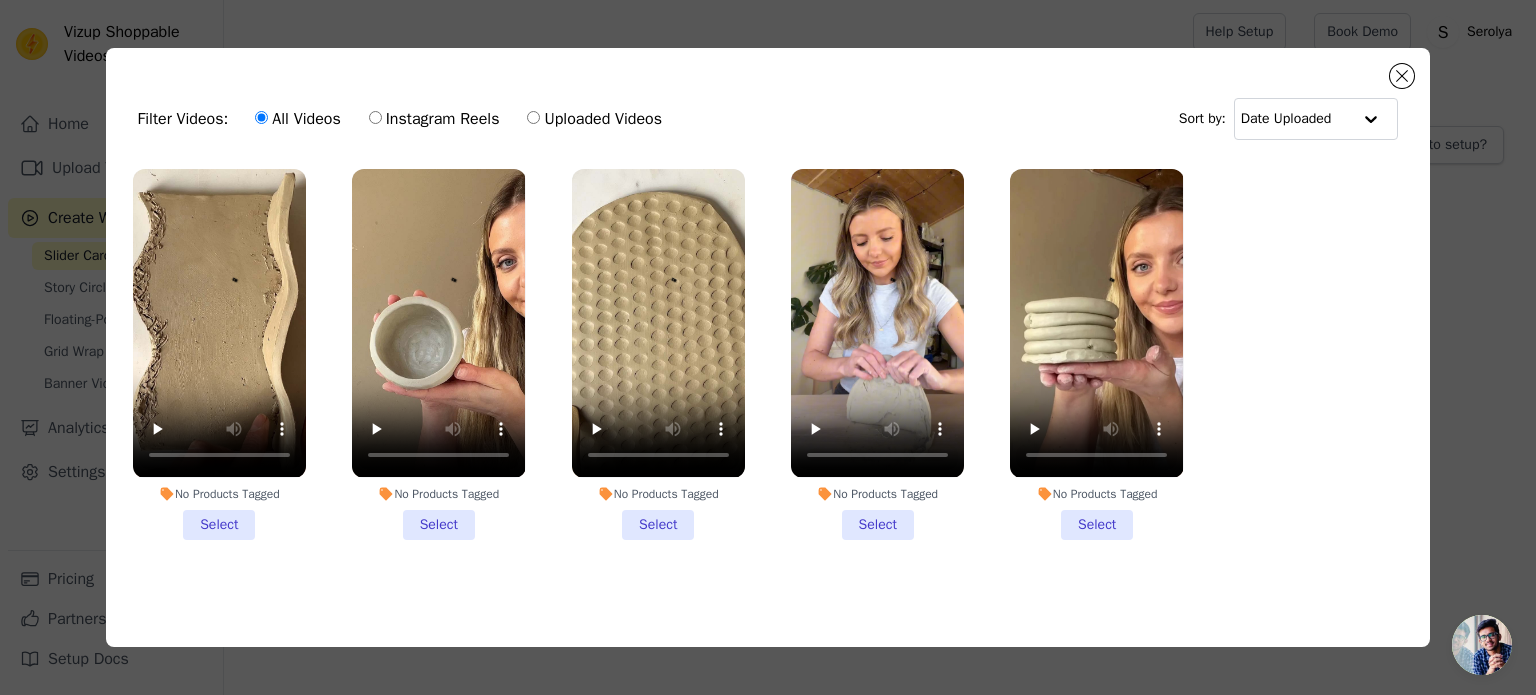 click on "Filter Videos:
All Videos
Instagram Reels
Uploaded Videos   Sort by:
Date Uploaded
No Products Tagged     Select
No Products Tagged     Select
No Products Tagged     Select
No Products Tagged     Select
No Products Tagged     Select       0  videos selected     Add To Widget   Dismiss" 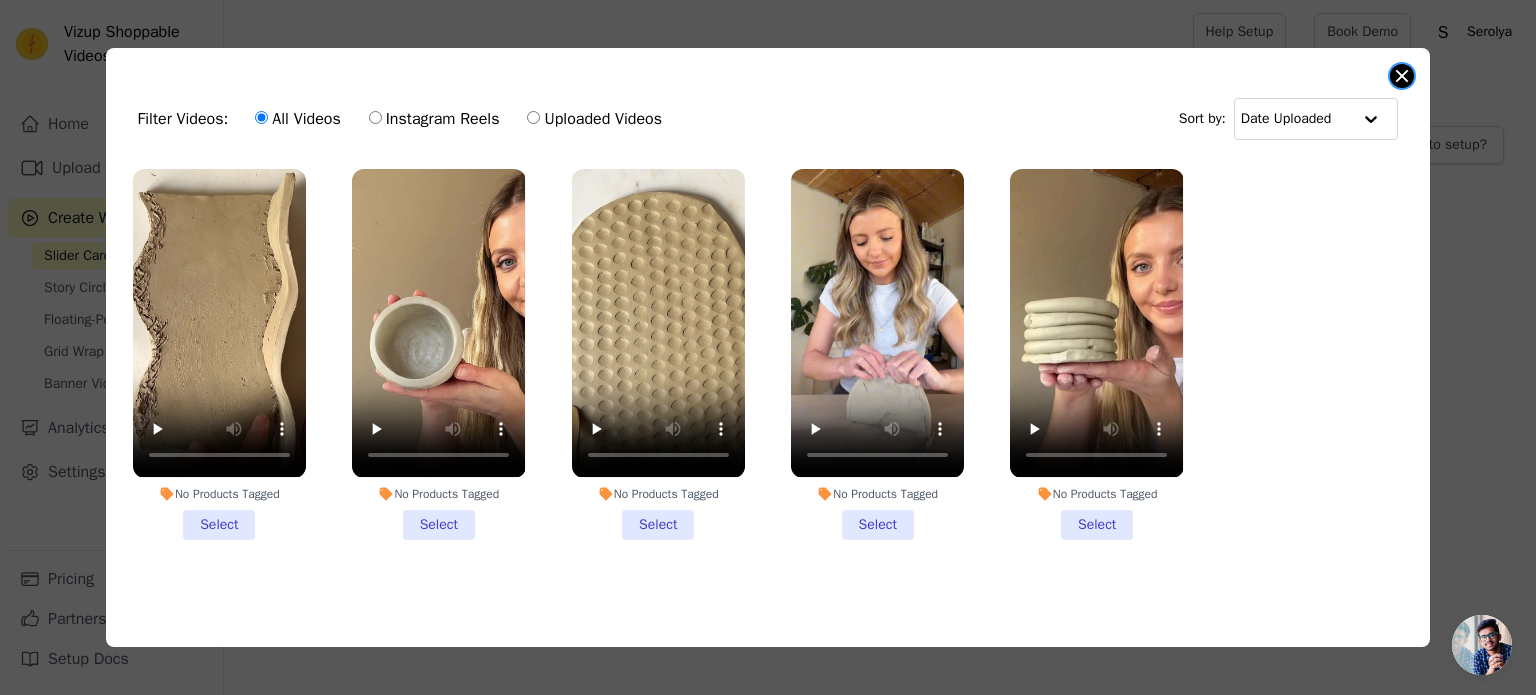 click at bounding box center (1402, 76) 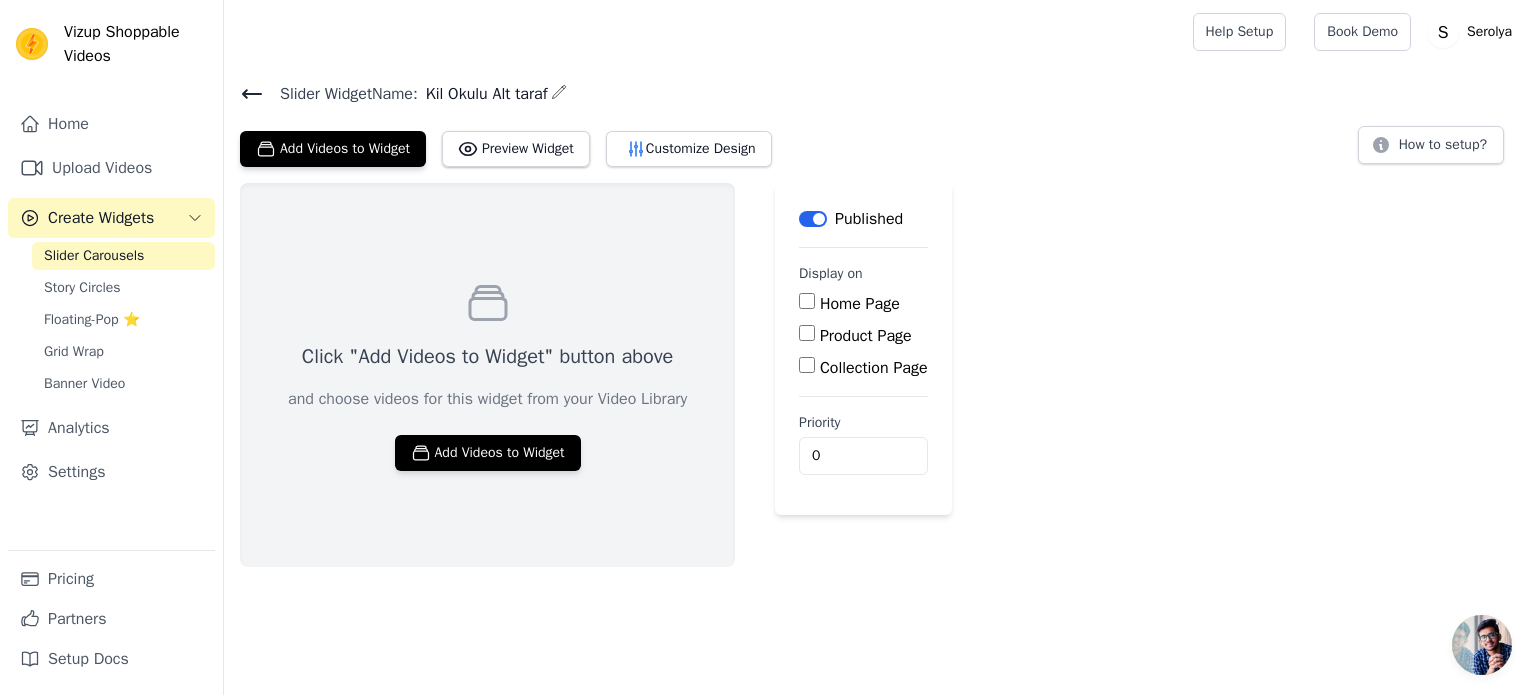 click on "and choose videos for this widget from your Video Library" at bounding box center [487, 399] 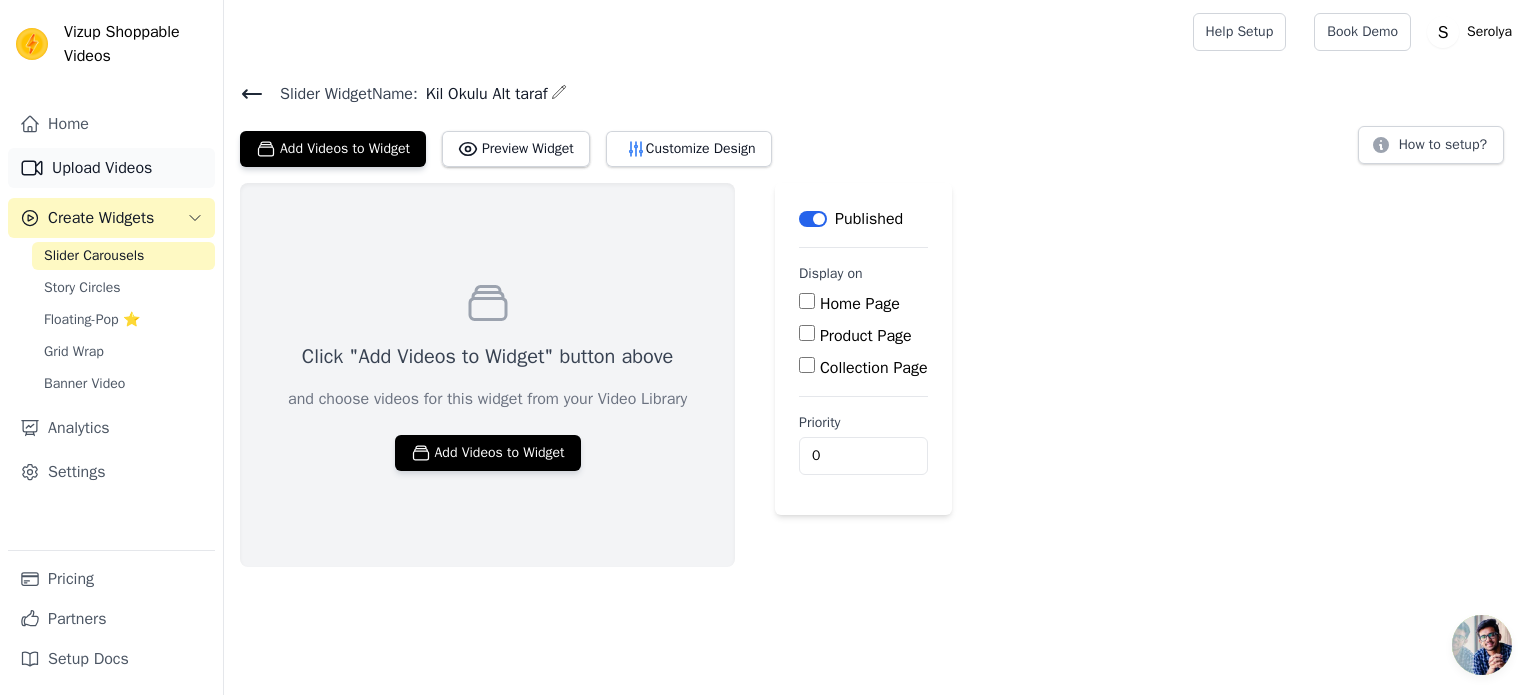 click on "Upload Videos" at bounding box center (111, 168) 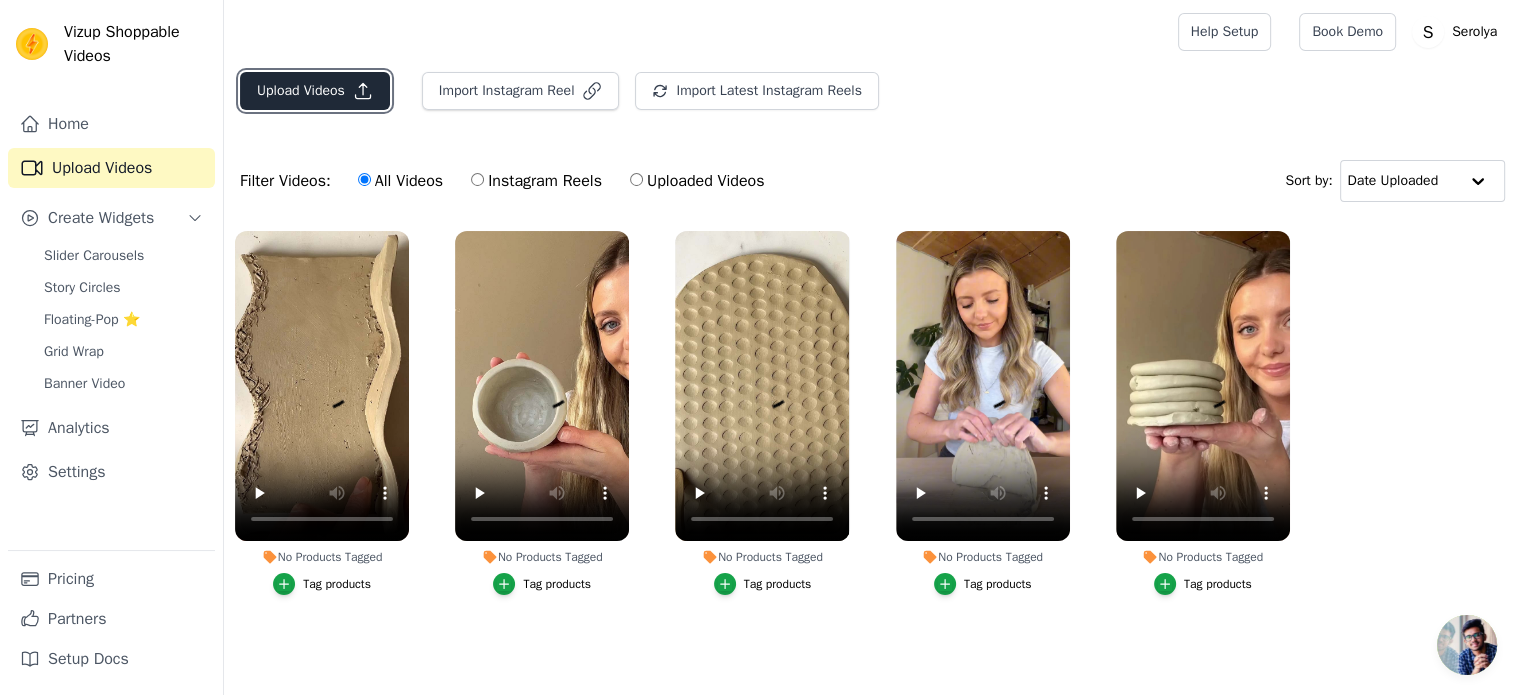 click 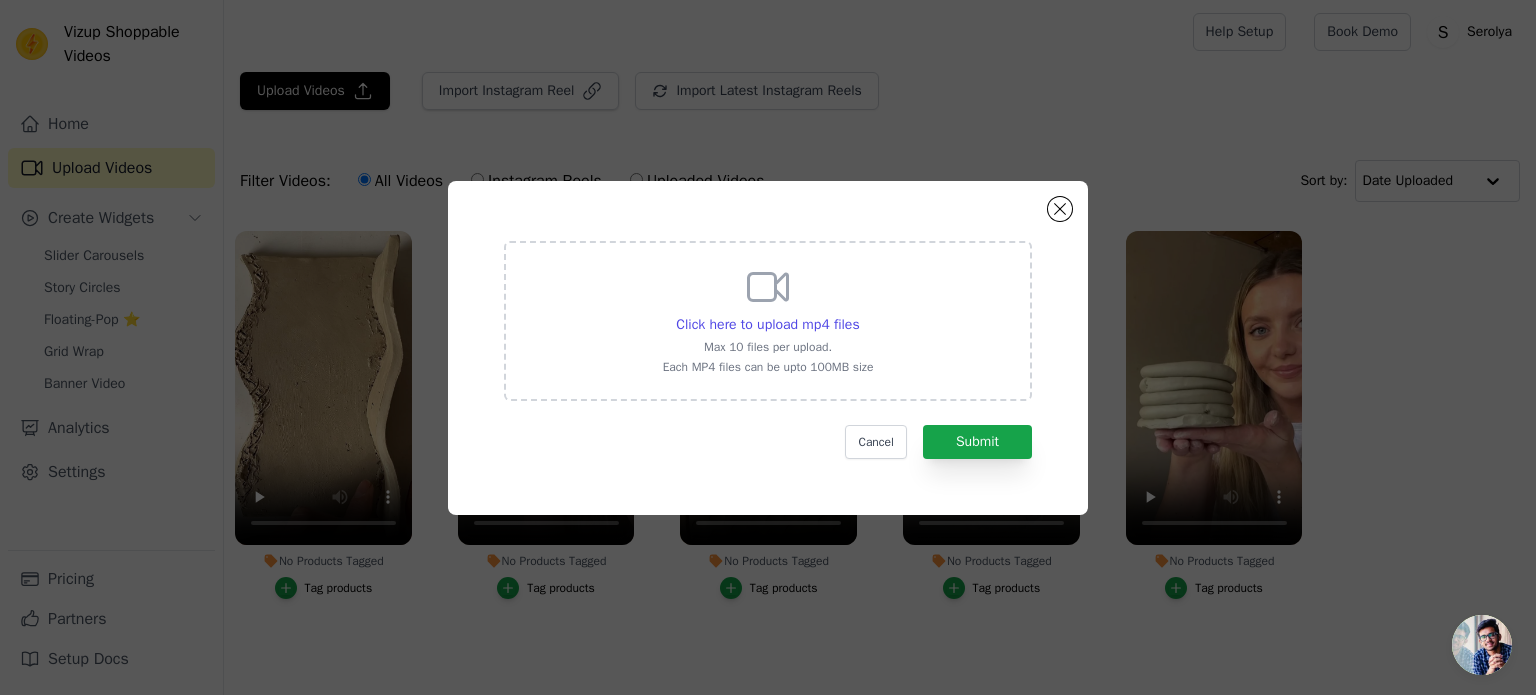 click on "Max 10 files per upload." at bounding box center [768, 347] 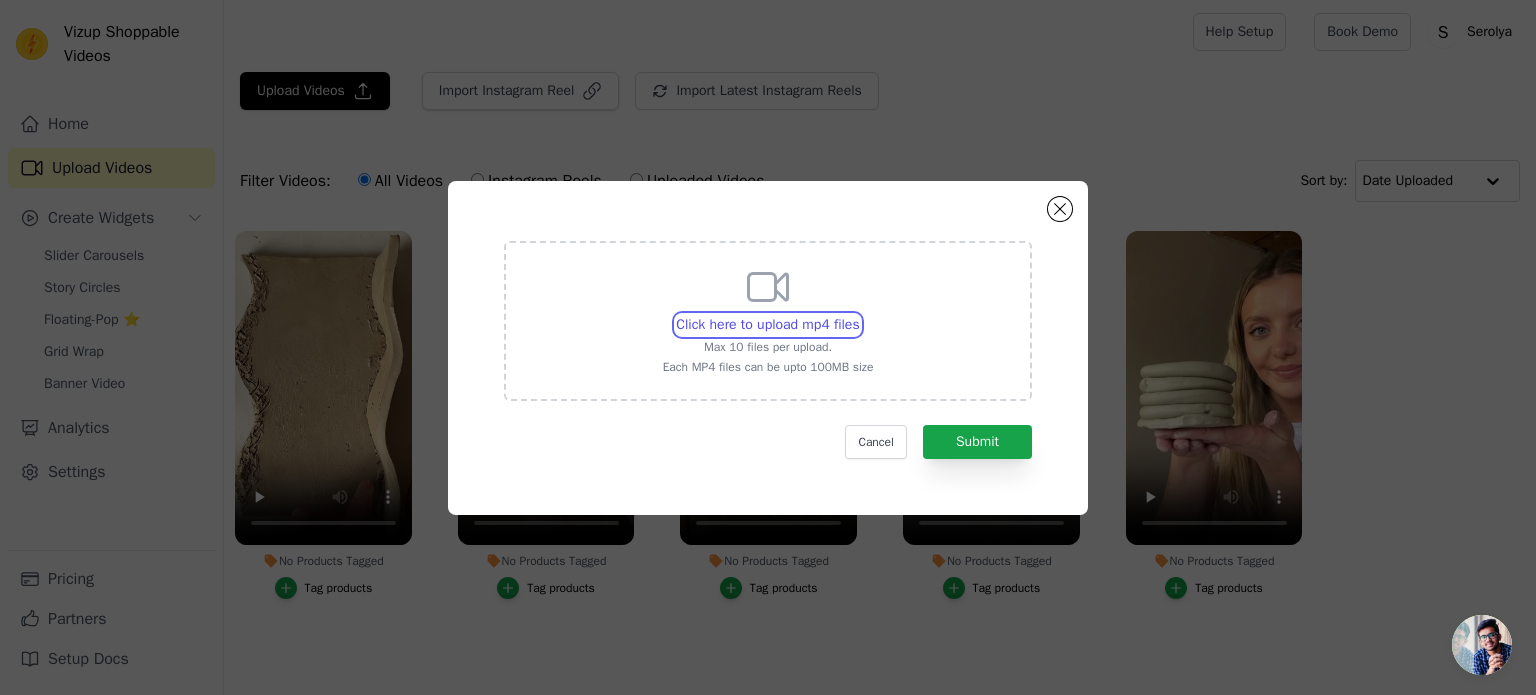 click on "Click here to upload mp4 files     Max 10 files per upload.   Each MP4 files can be upto 100MB size" at bounding box center (859, 314) 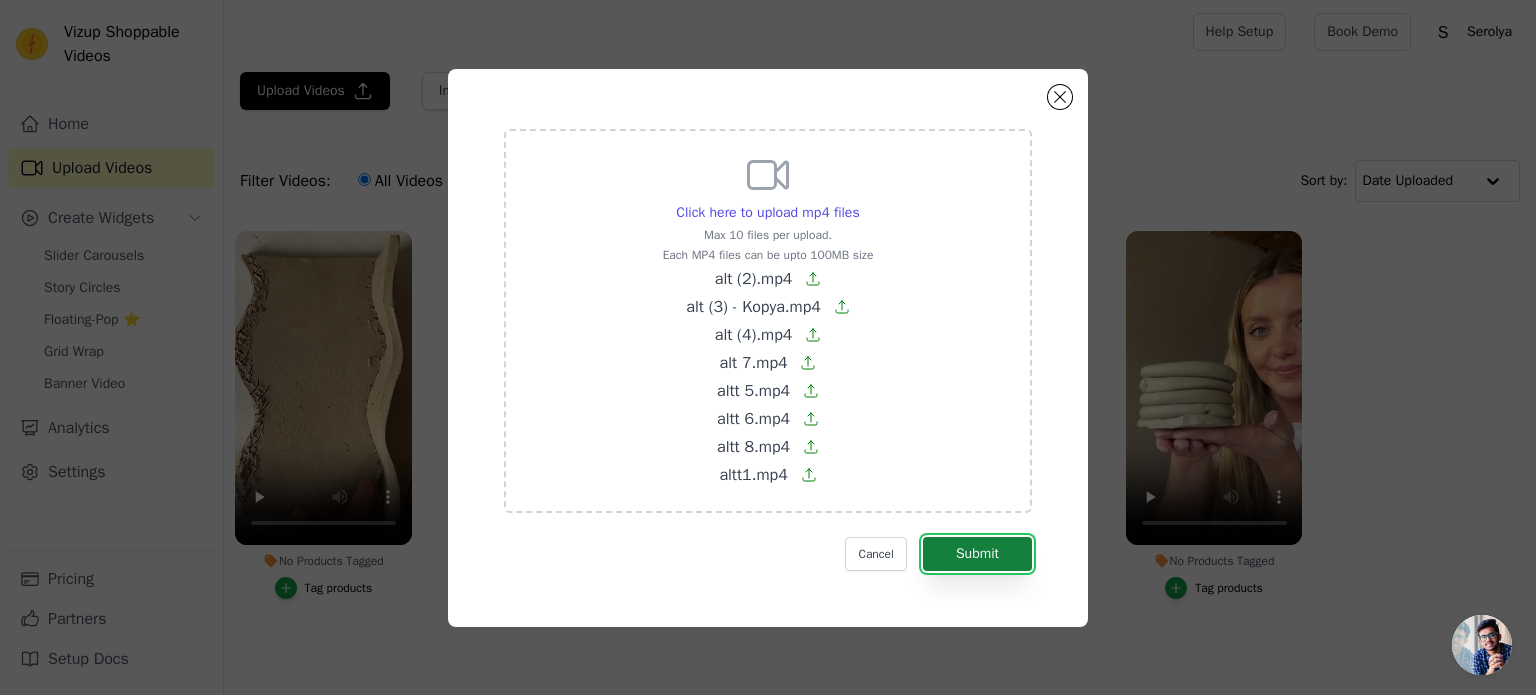 click on "Submit" at bounding box center (977, 554) 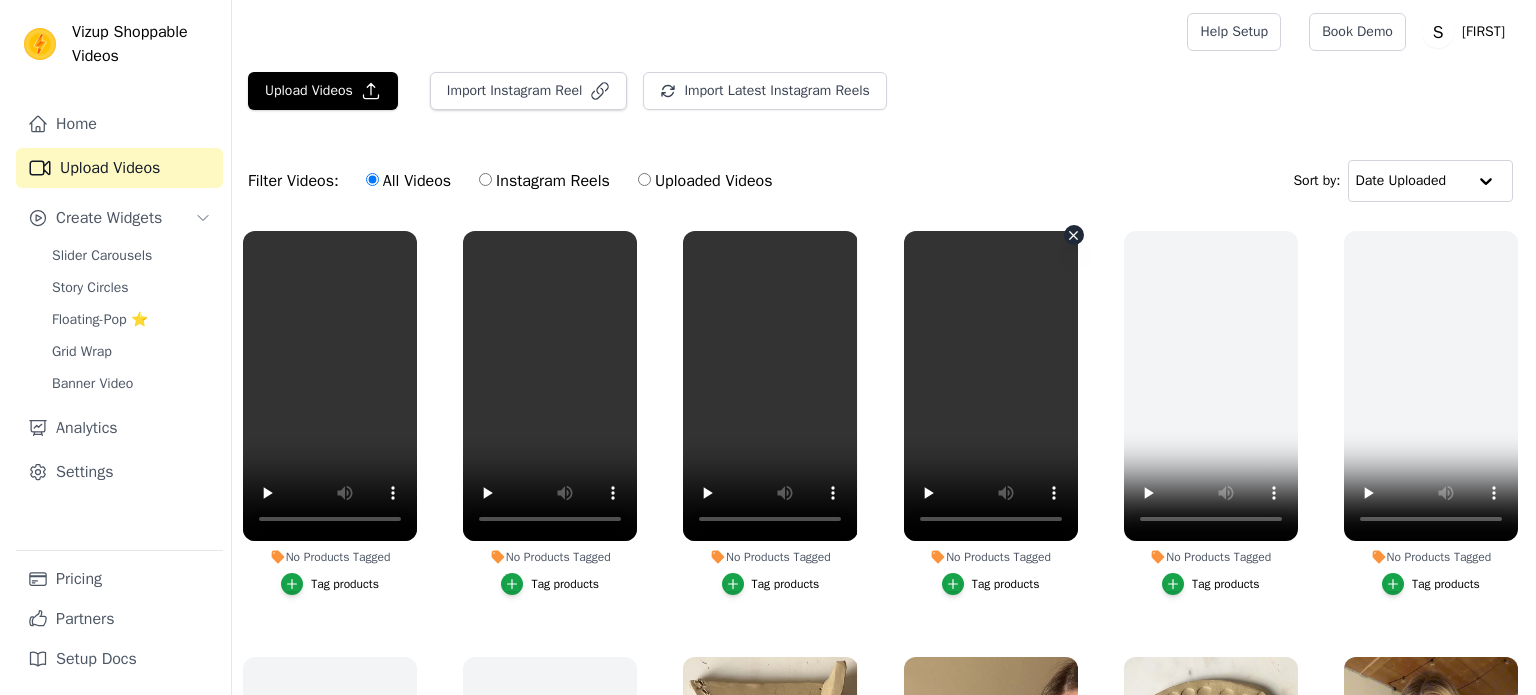 scroll, scrollTop: 0, scrollLeft: 0, axis: both 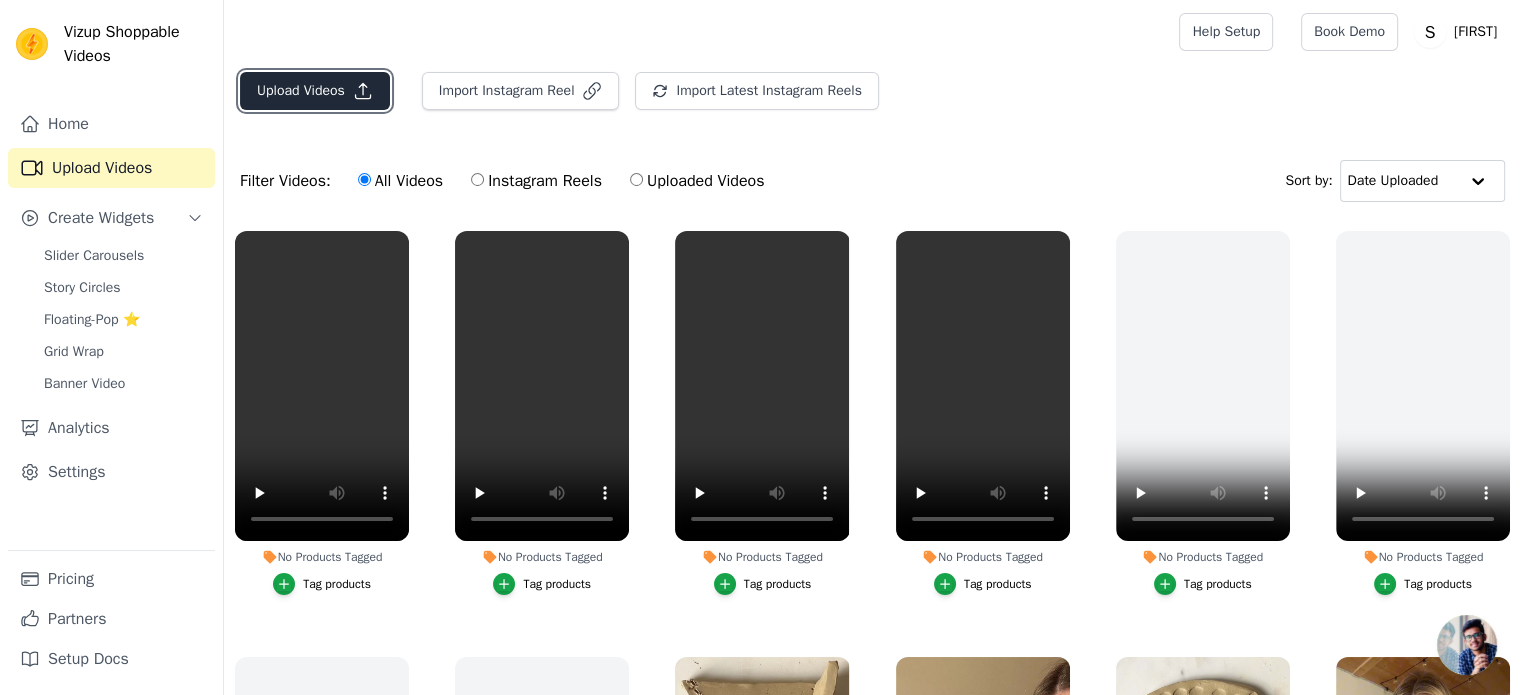 click on "Upload Videos" at bounding box center [315, 91] 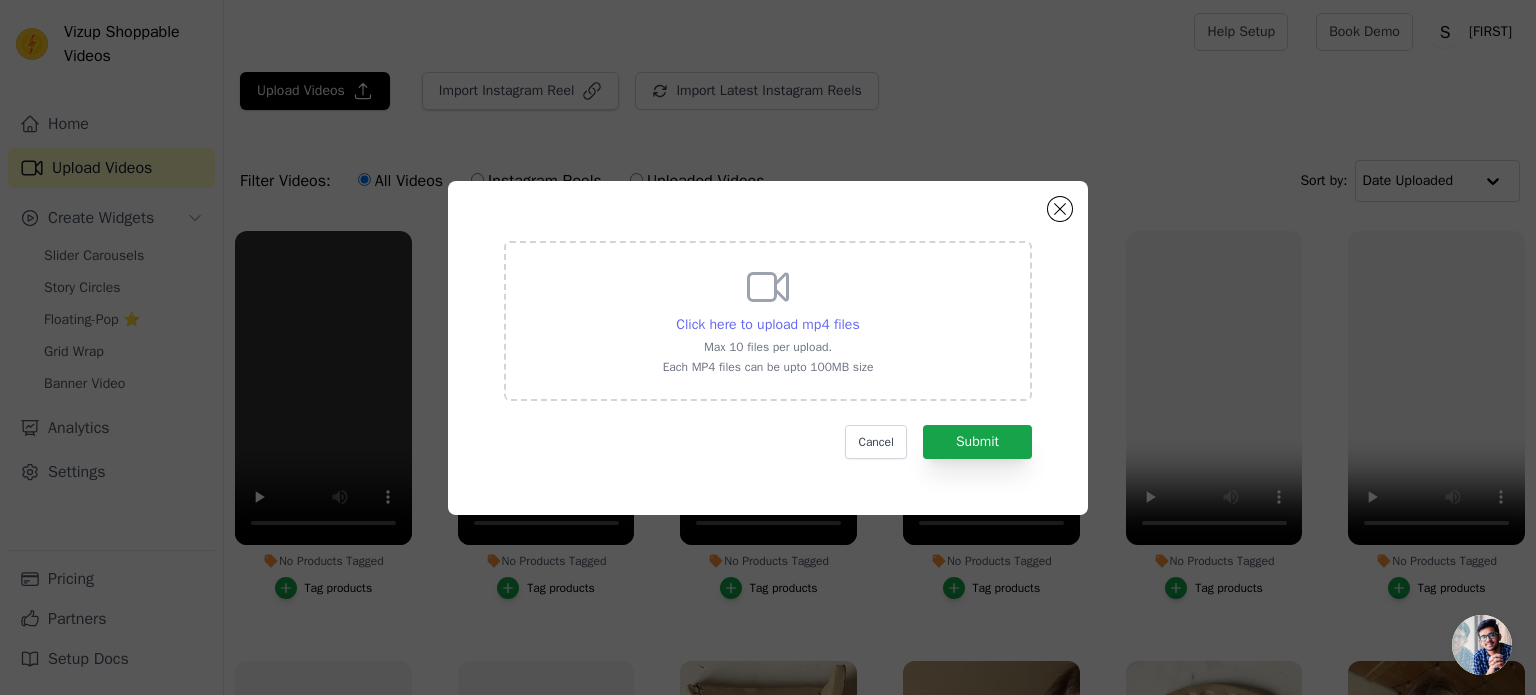 click on "Click here to upload mp4 files" at bounding box center (767, 324) 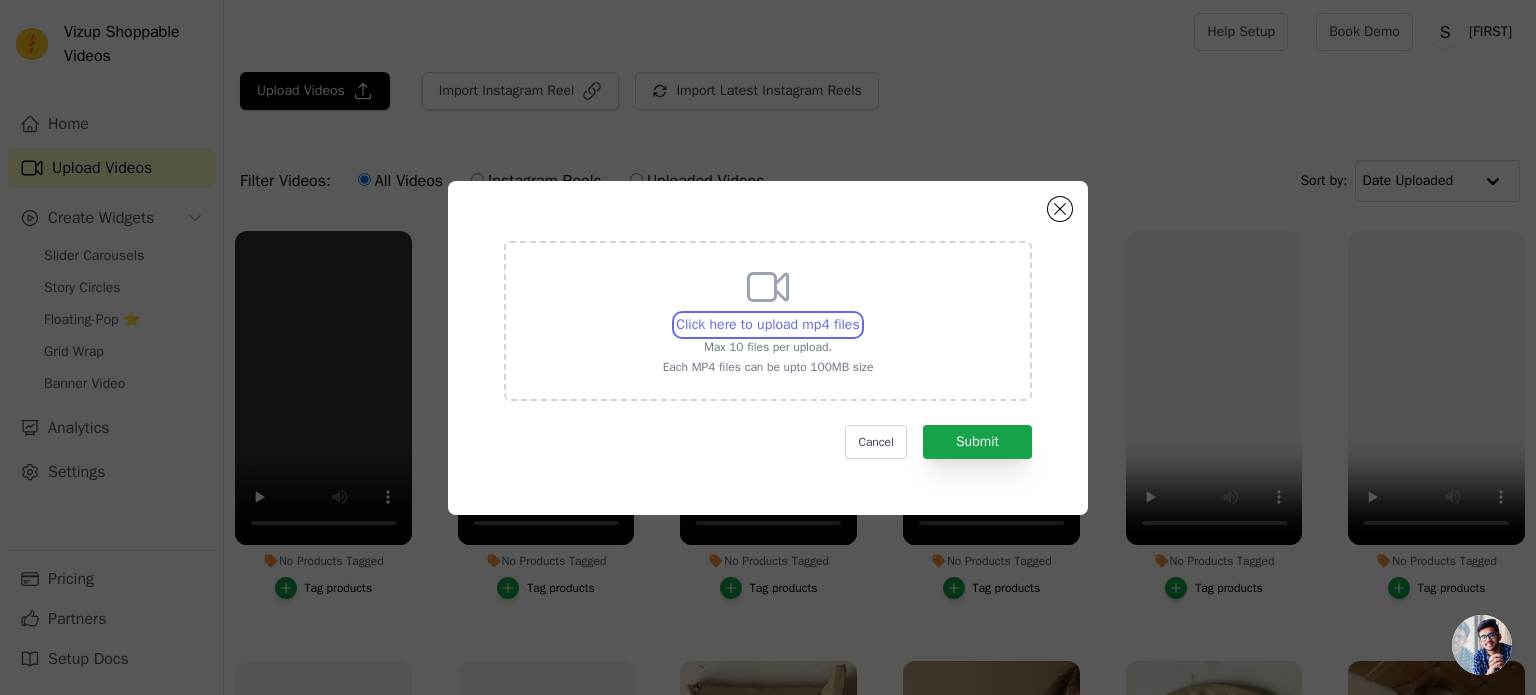 click on "Click here to upload mp4 files     Max 10 files per upload.   Each MP4 files can be upto 100MB size" at bounding box center (859, 314) 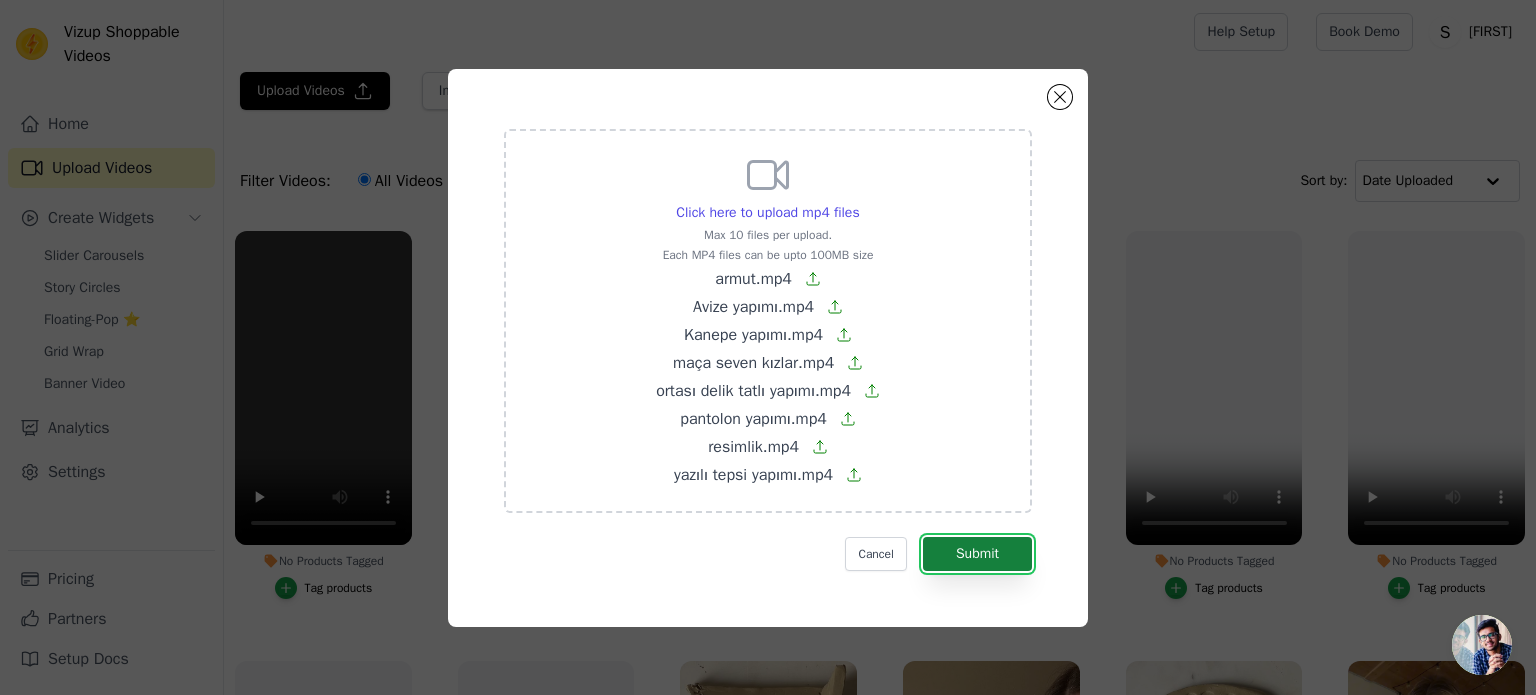 click on "Submit" at bounding box center [977, 554] 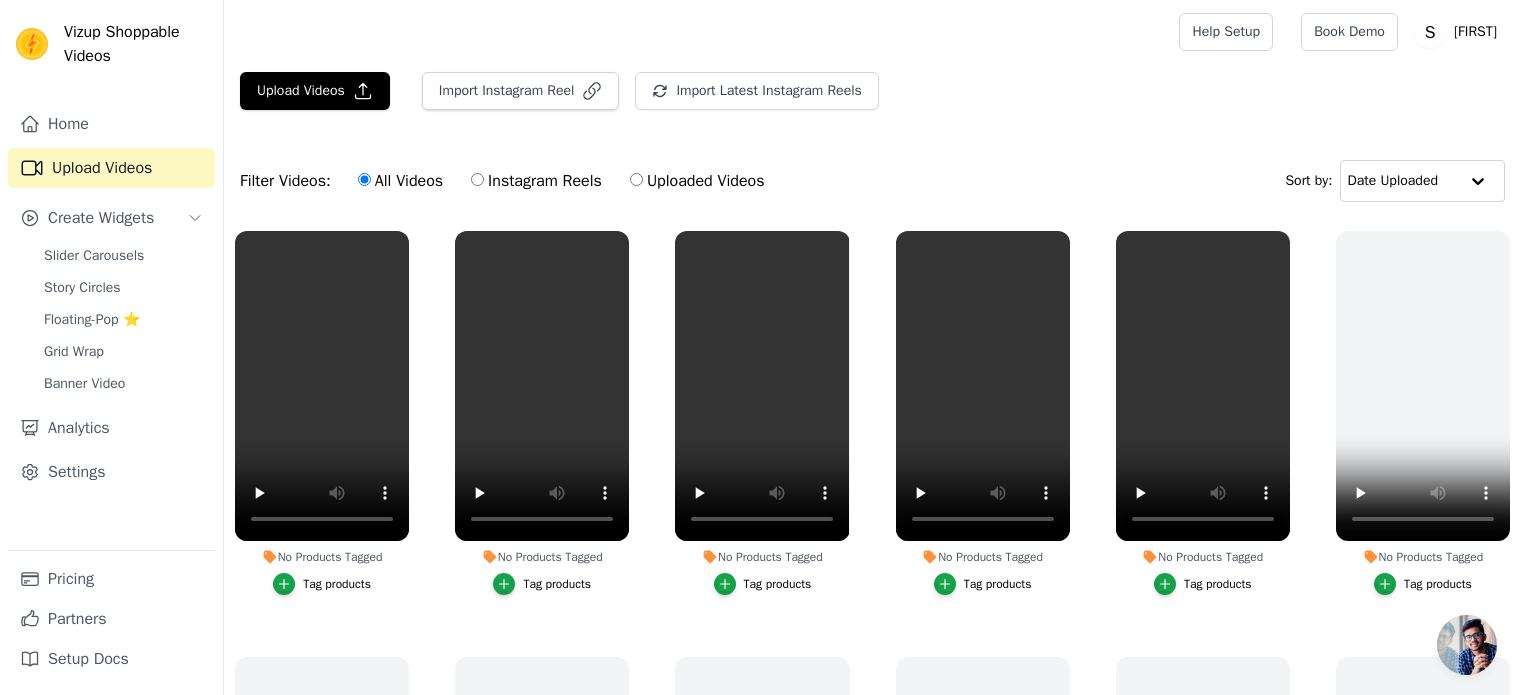 scroll, scrollTop: 0, scrollLeft: 0, axis: both 